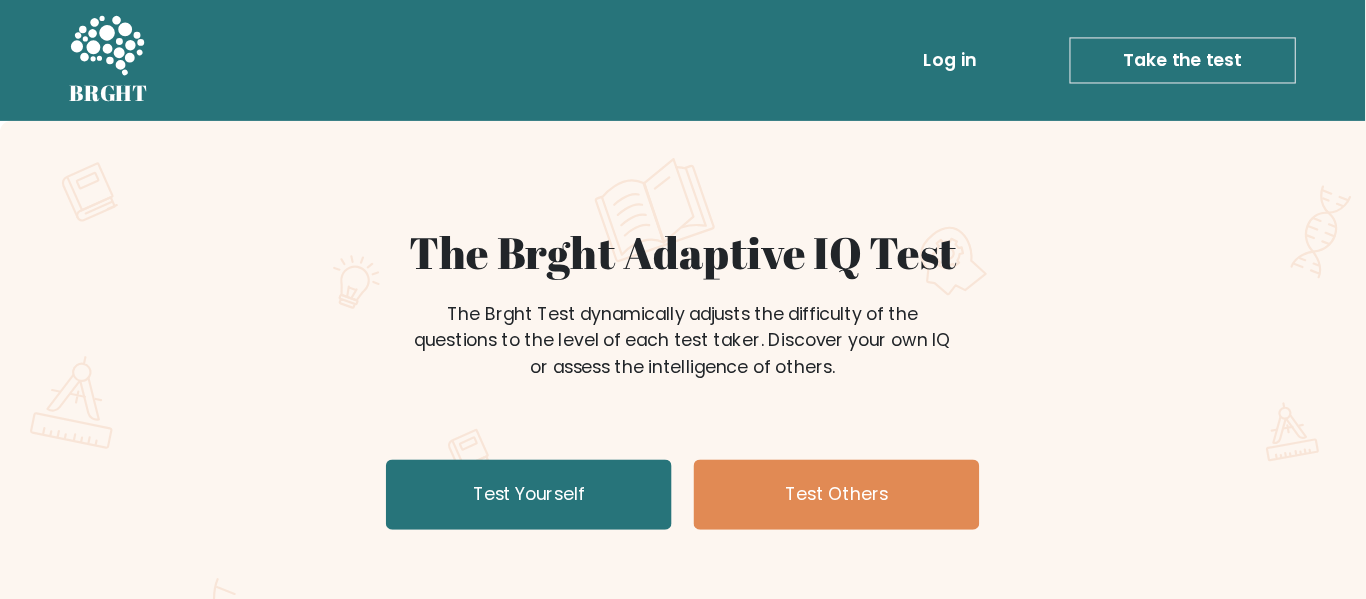 scroll, scrollTop: 0, scrollLeft: 0, axis: both 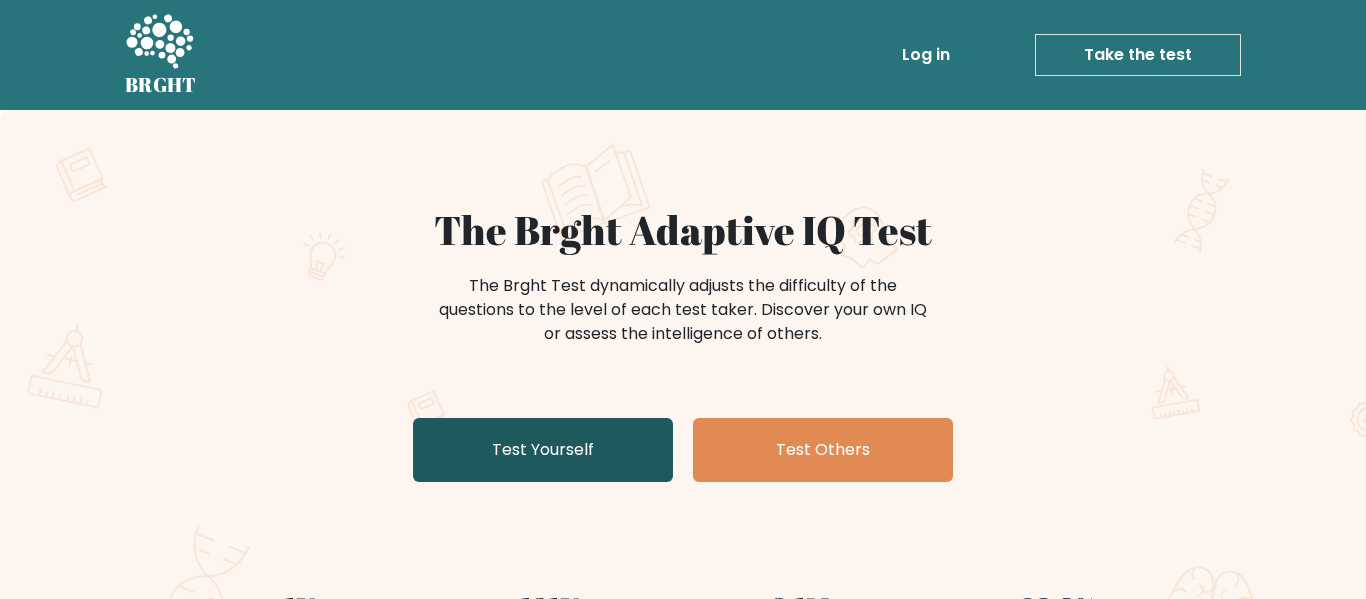 click on "Test Yourself" at bounding box center (543, 450) 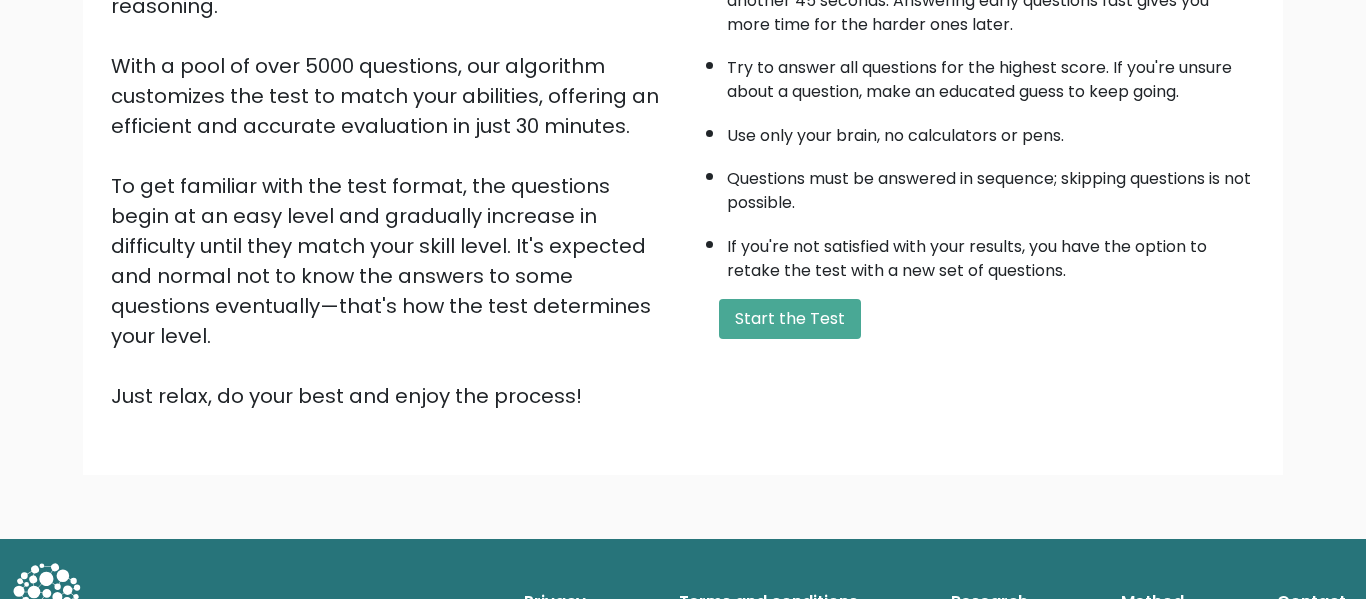 scroll, scrollTop: 317, scrollLeft: 0, axis: vertical 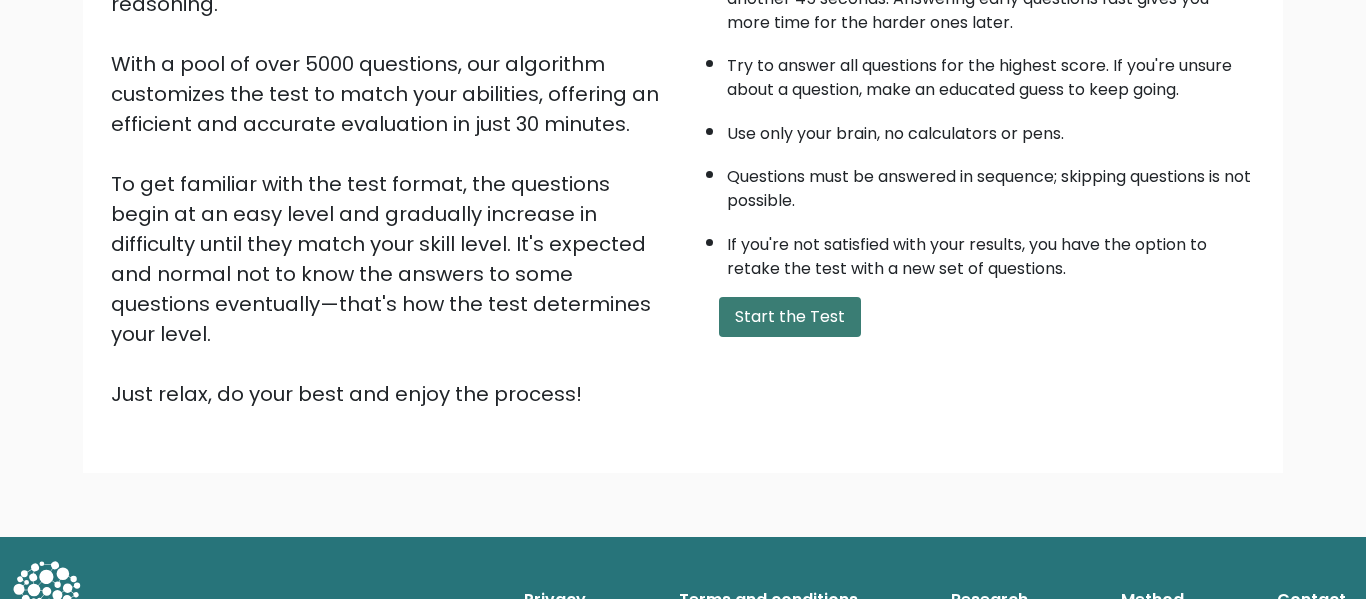 click on "Start the Test" at bounding box center (790, 317) 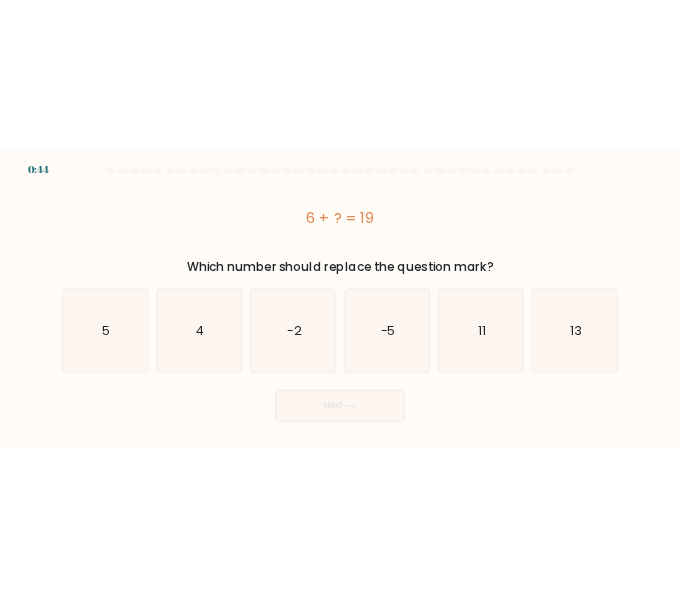 scroll, scrollTop: 0, scrollLeft: 0, axis: both 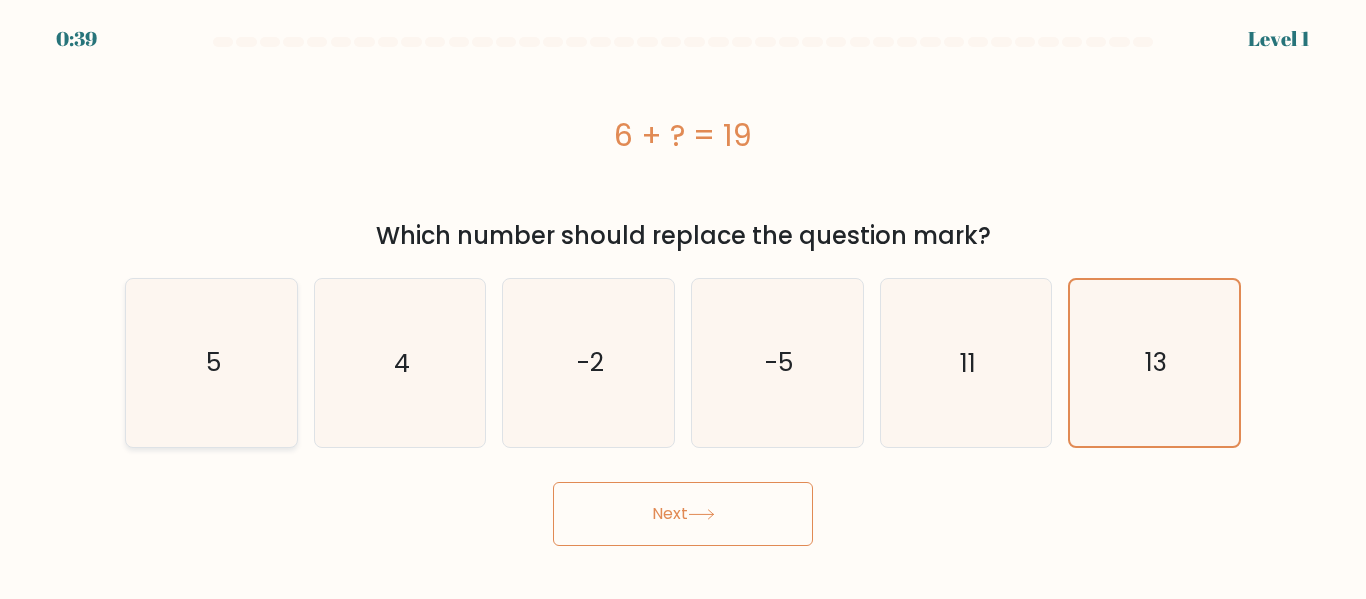 click on "5" at bounding box center [211, 362] 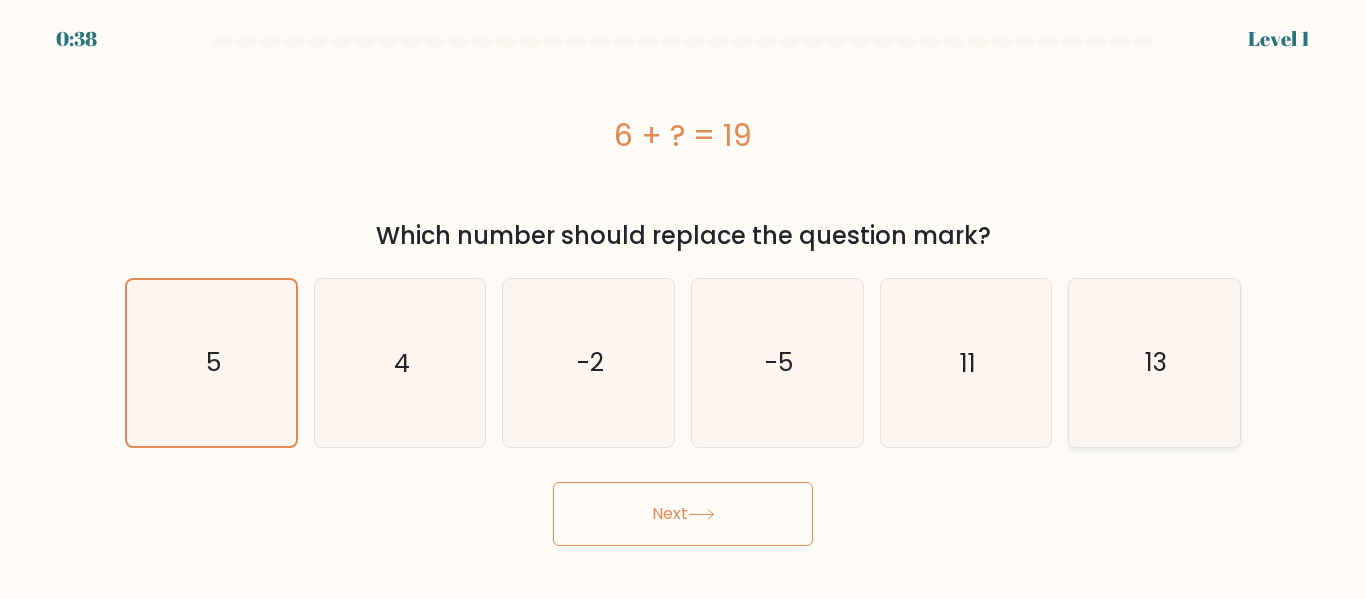 click on "13" at bounding box center [1154, 362] 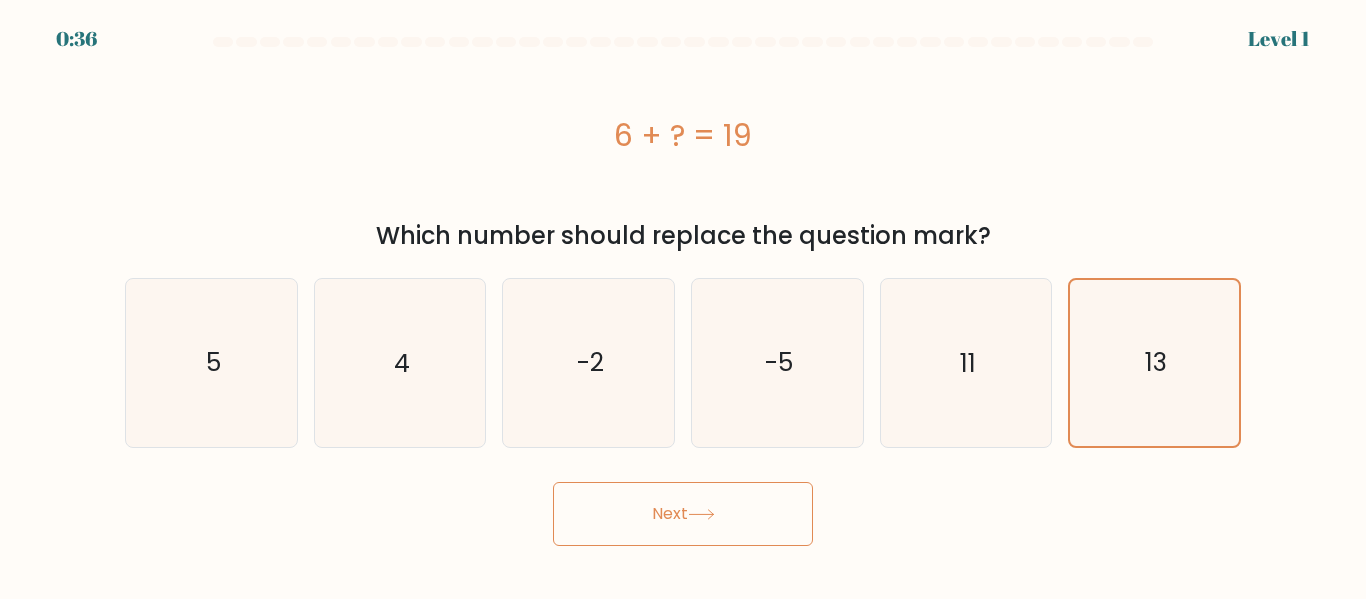 click on "Next" at bounding box center [683, 514] 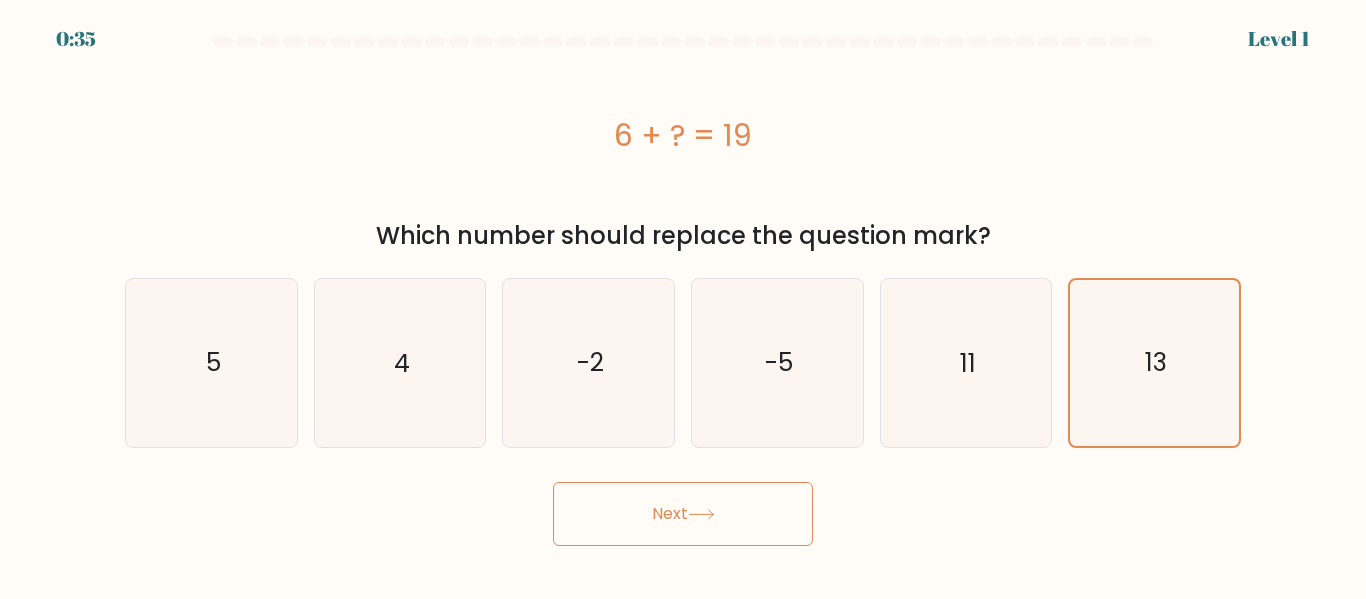 click on "Next" at bounding box center [683, 514] 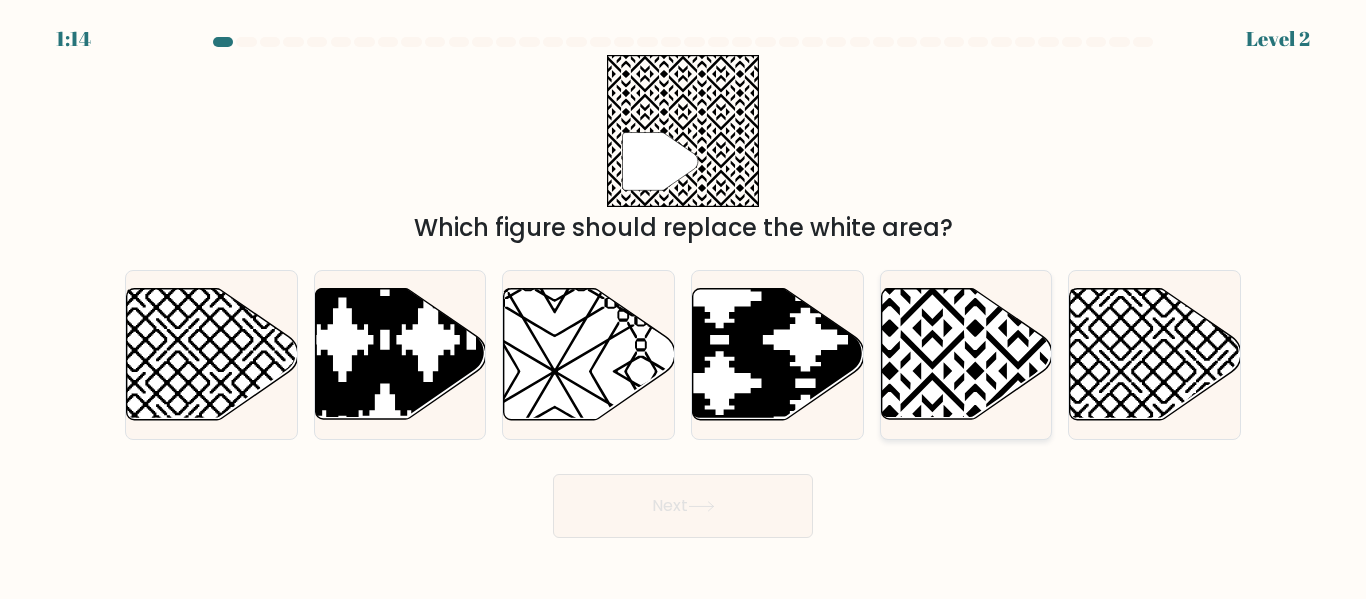click at bounding box center (966, 354) 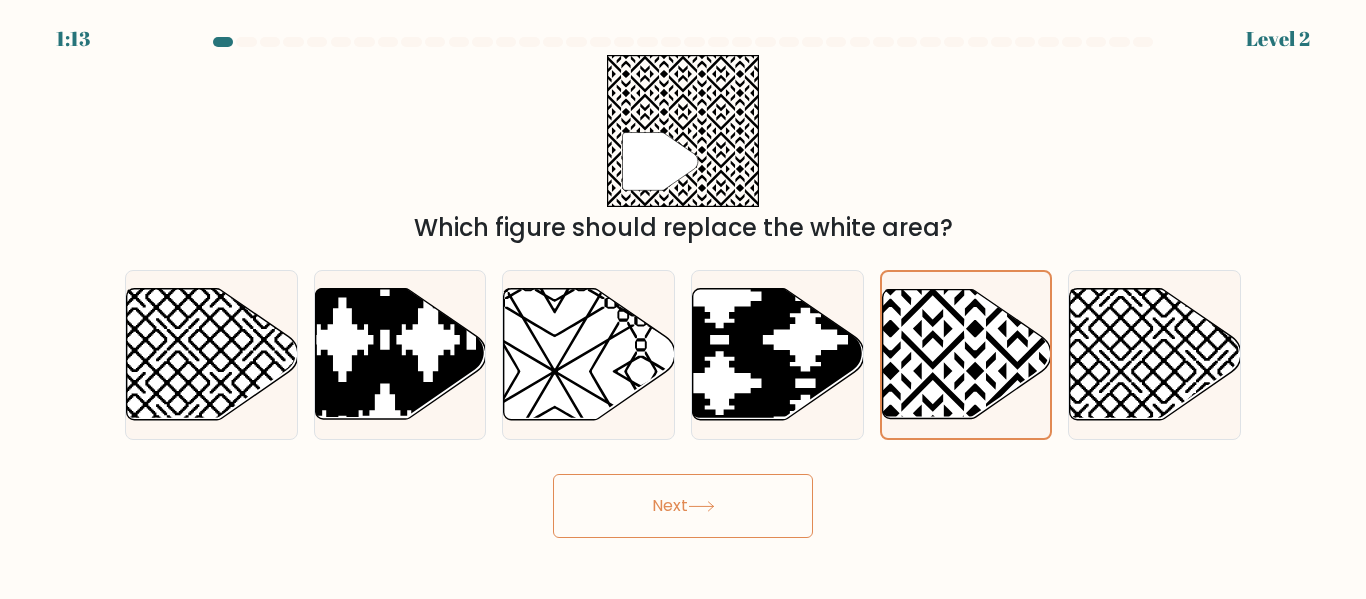click on "Next" at bounding box center (683, 506) 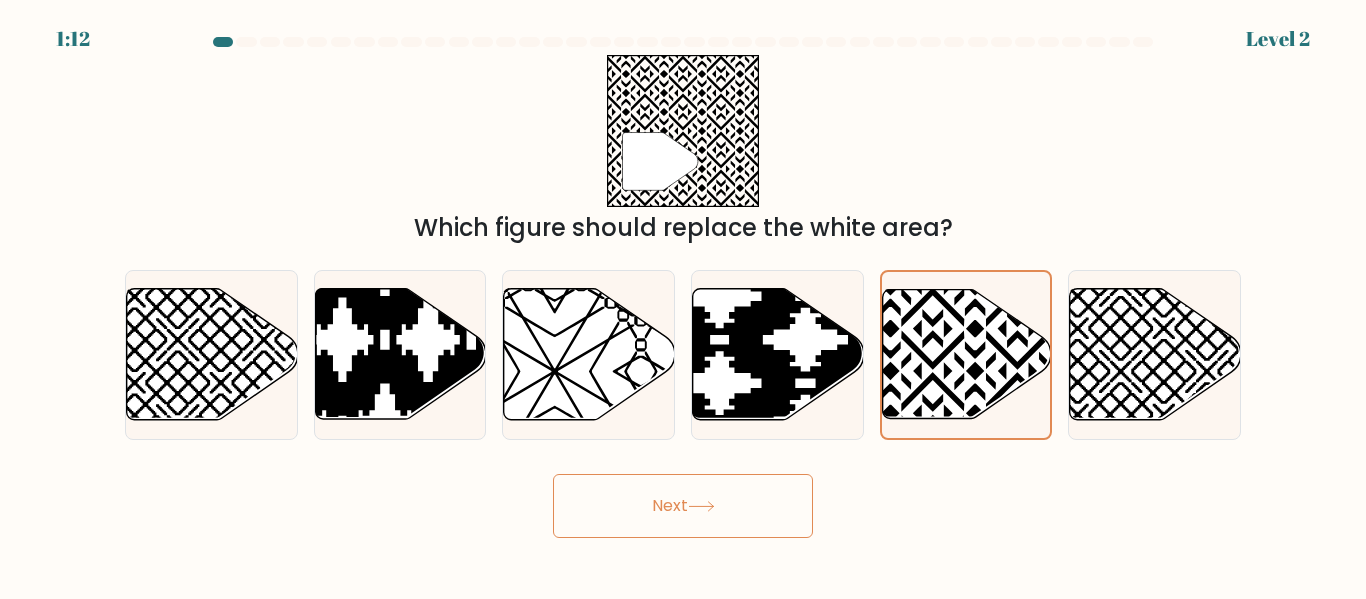 click on "Next" at bounding box center (683, 506) 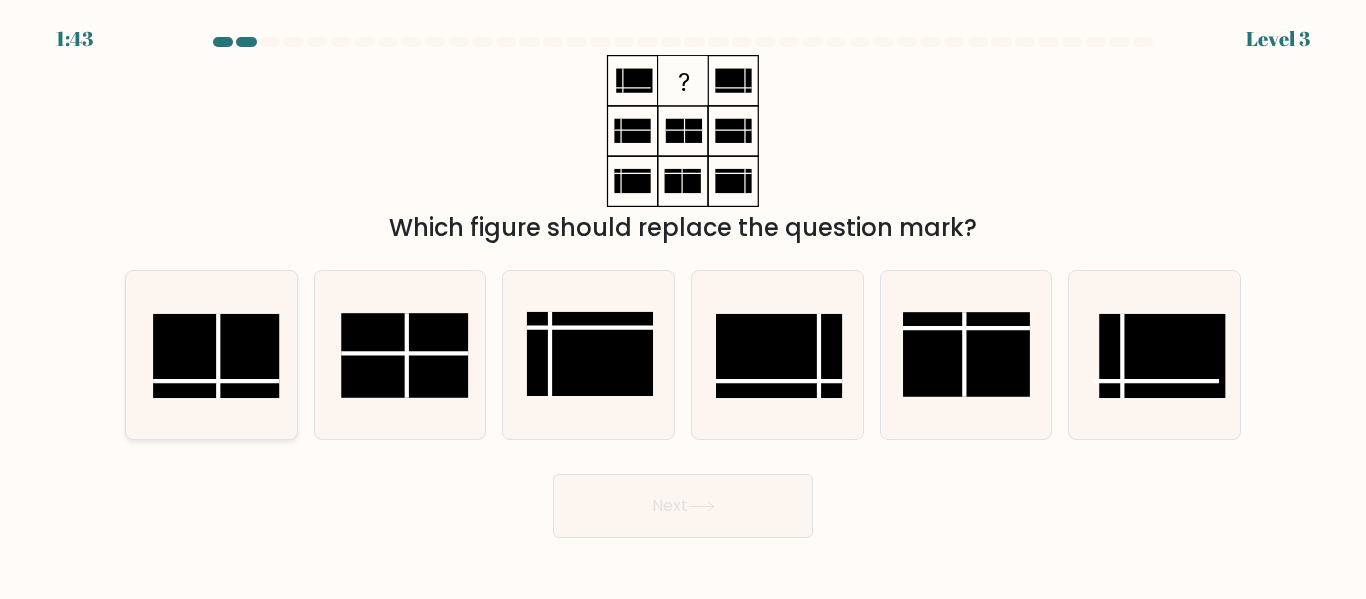 click at bounding box center (216, 356) 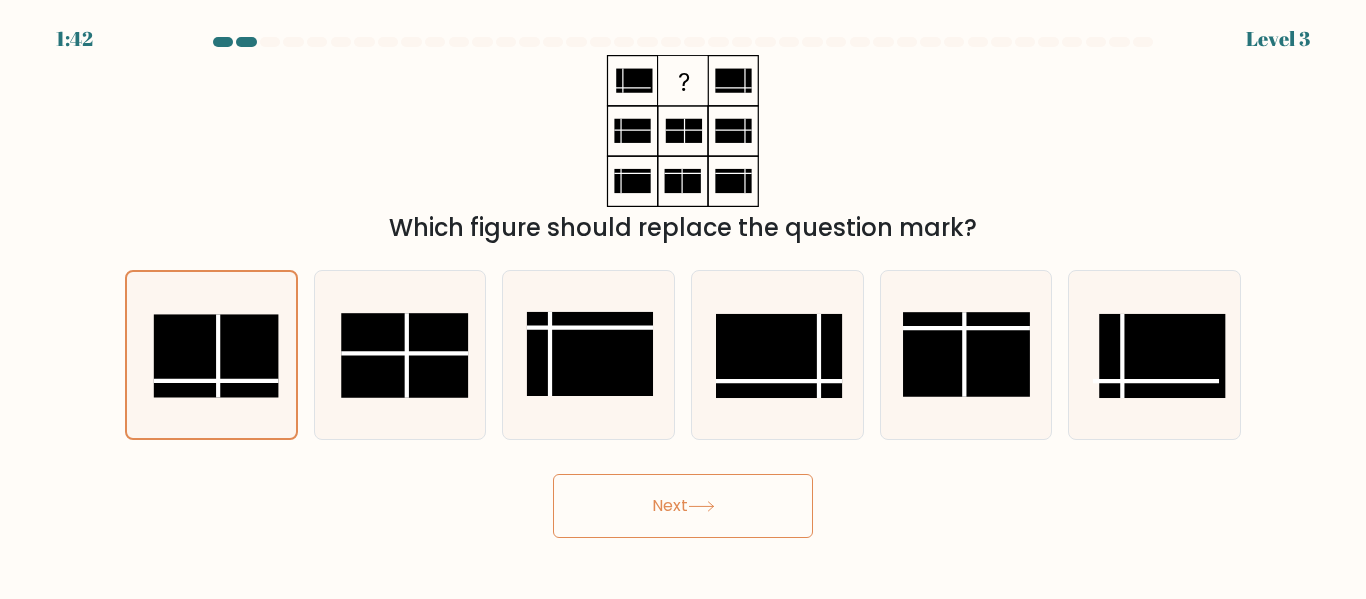 click on "Next" at bounding box center (683, 506) 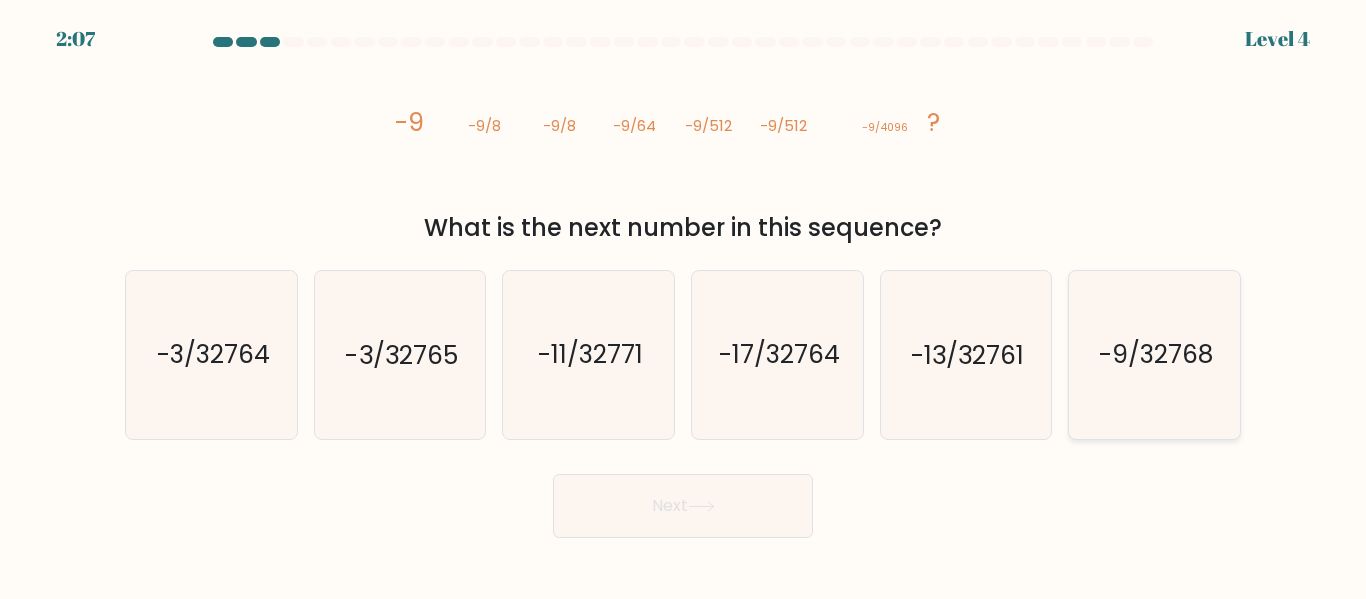 click on "-9/32768" at bounding box center (1156, 355) 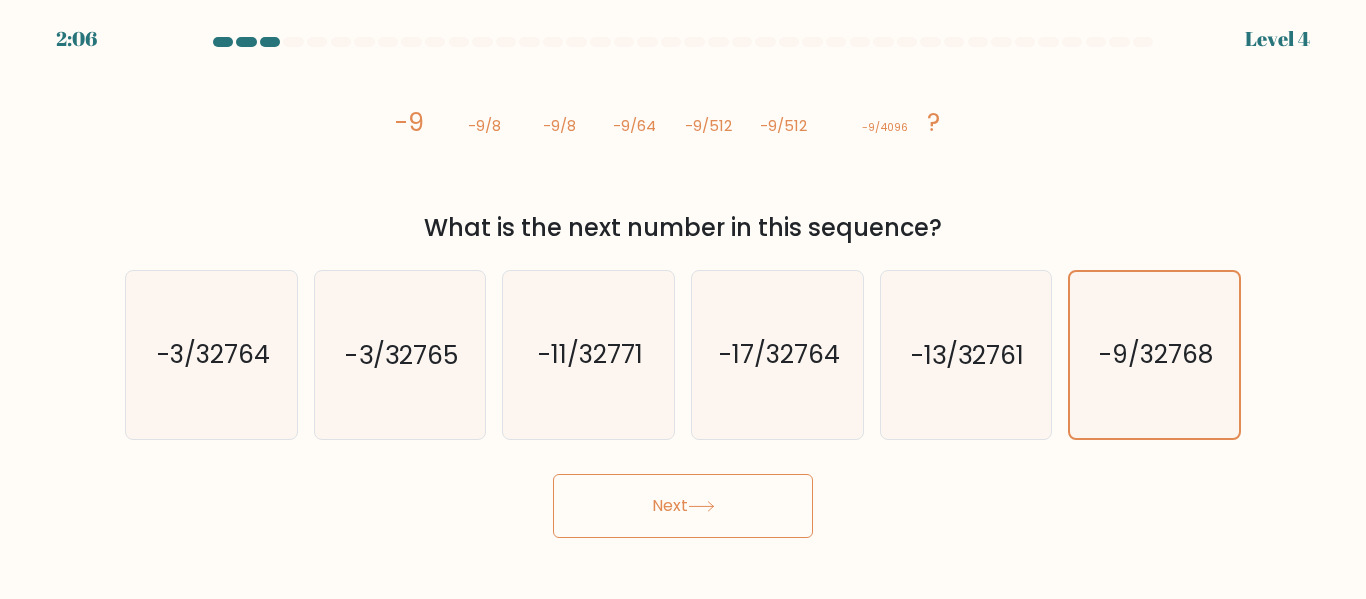 click on "Next" at bounding box center [683, 506] 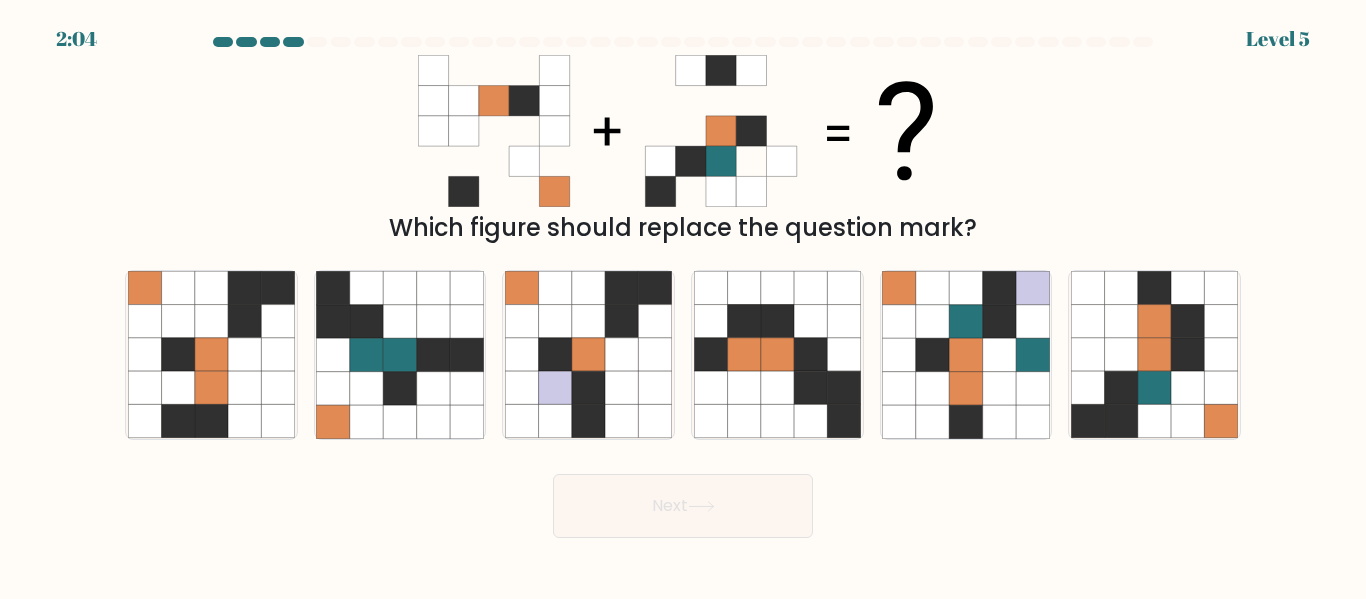 click on "Next" at bounding box center (683, 506) 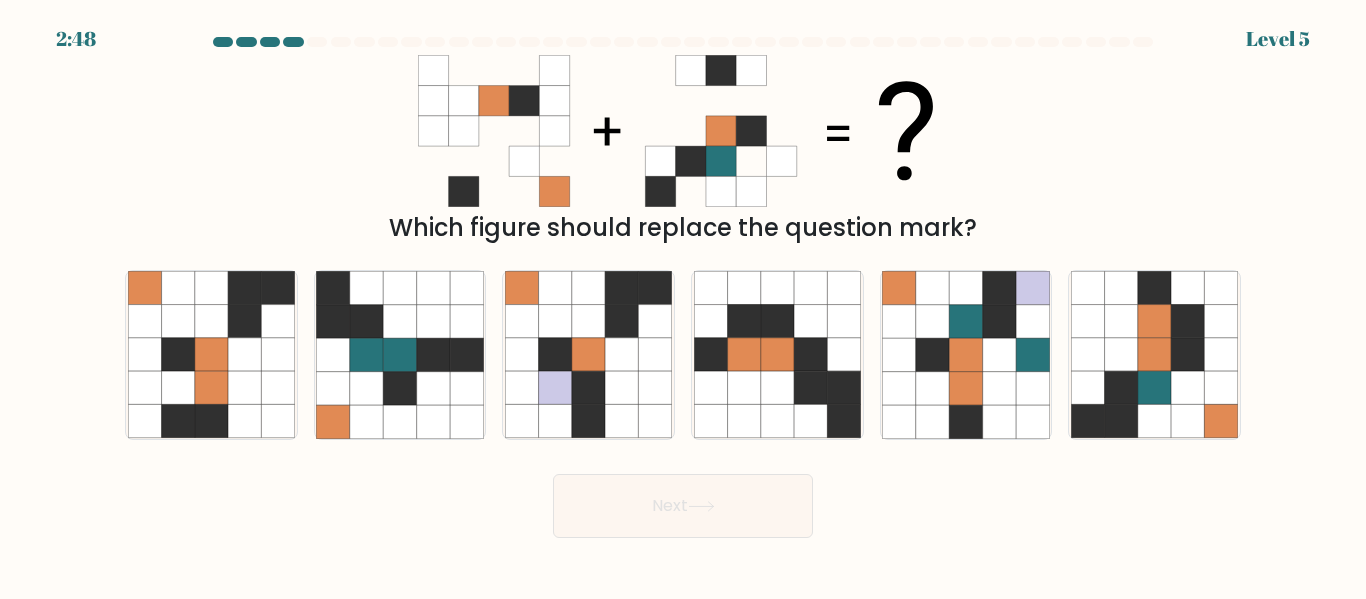 click on "Next" at bounding box center (683, 501) 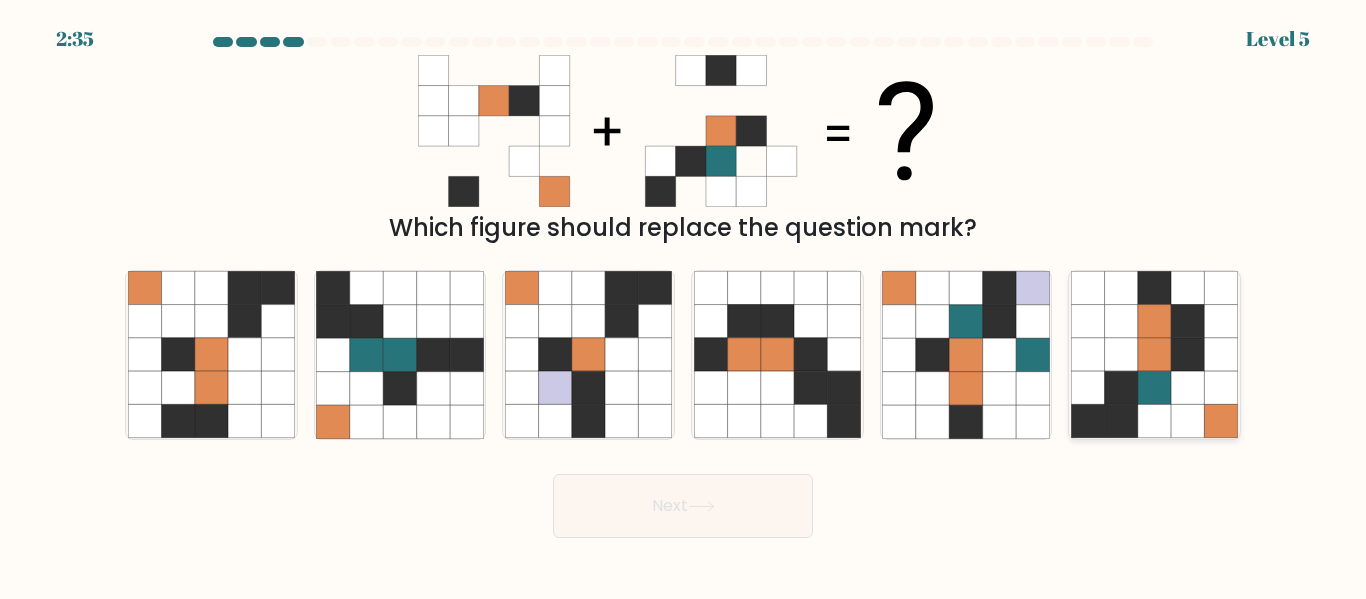 click at bounding box center [1154, 421] 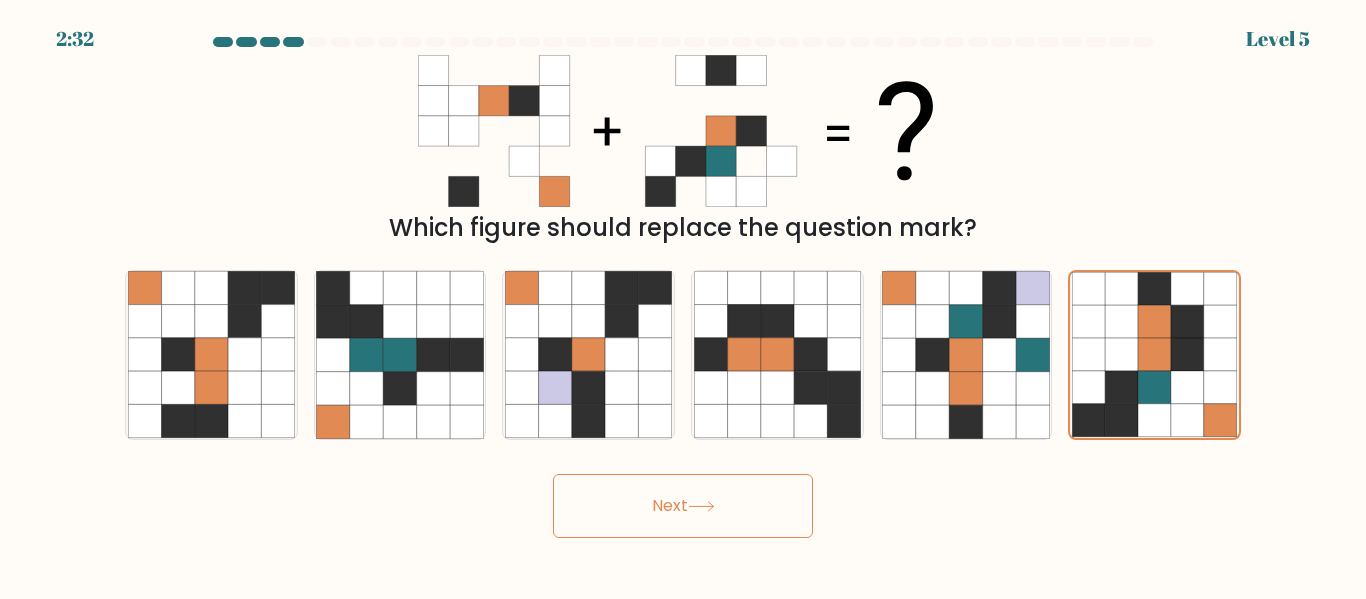 click on "2:32
Level 5" at bounding box center [683, 299] 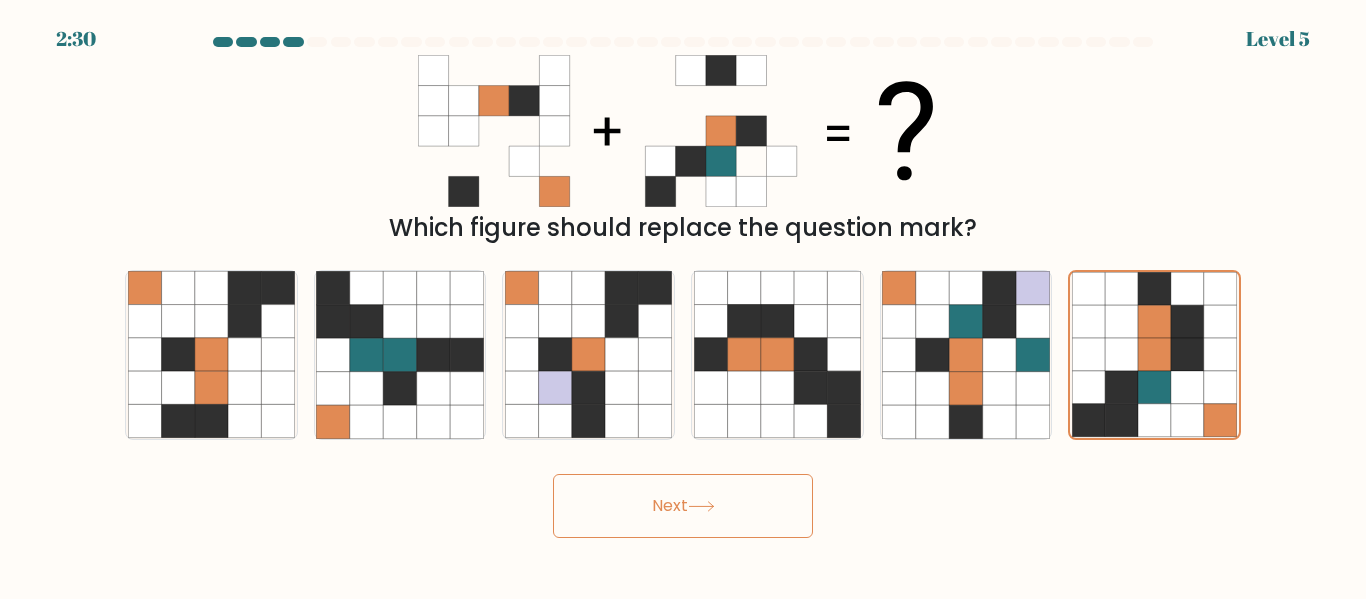 click on "Next" at bounding box center (683, 506) 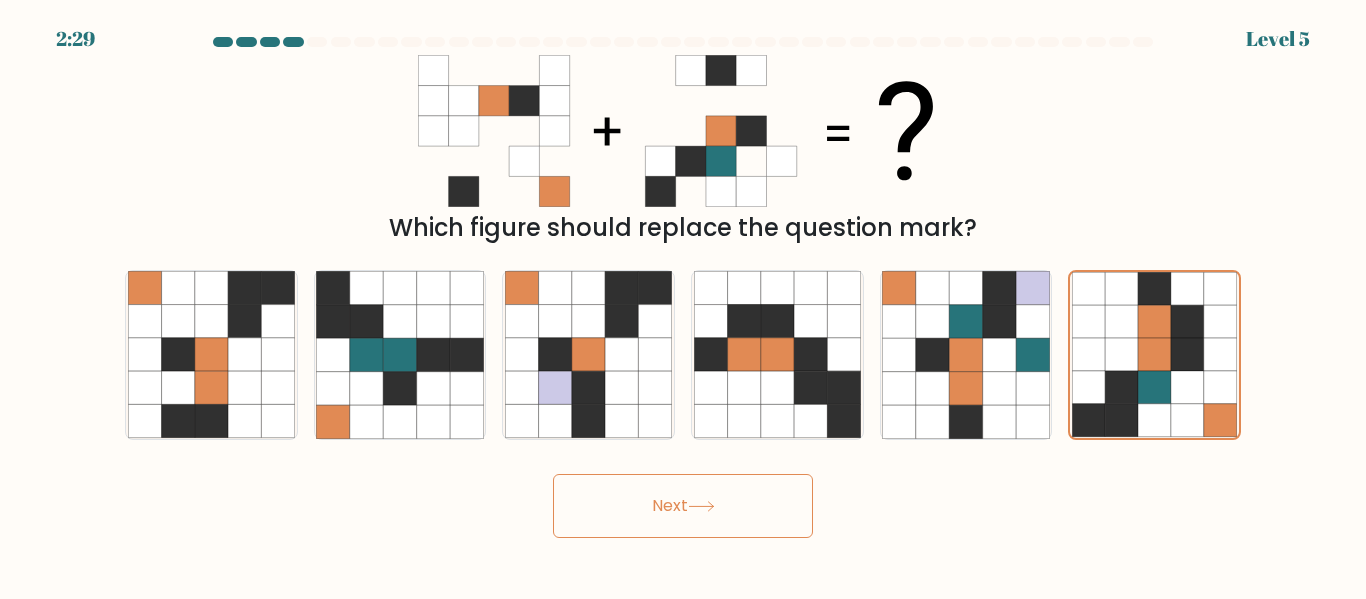 click on "Next" at bounding box center [683, 506] 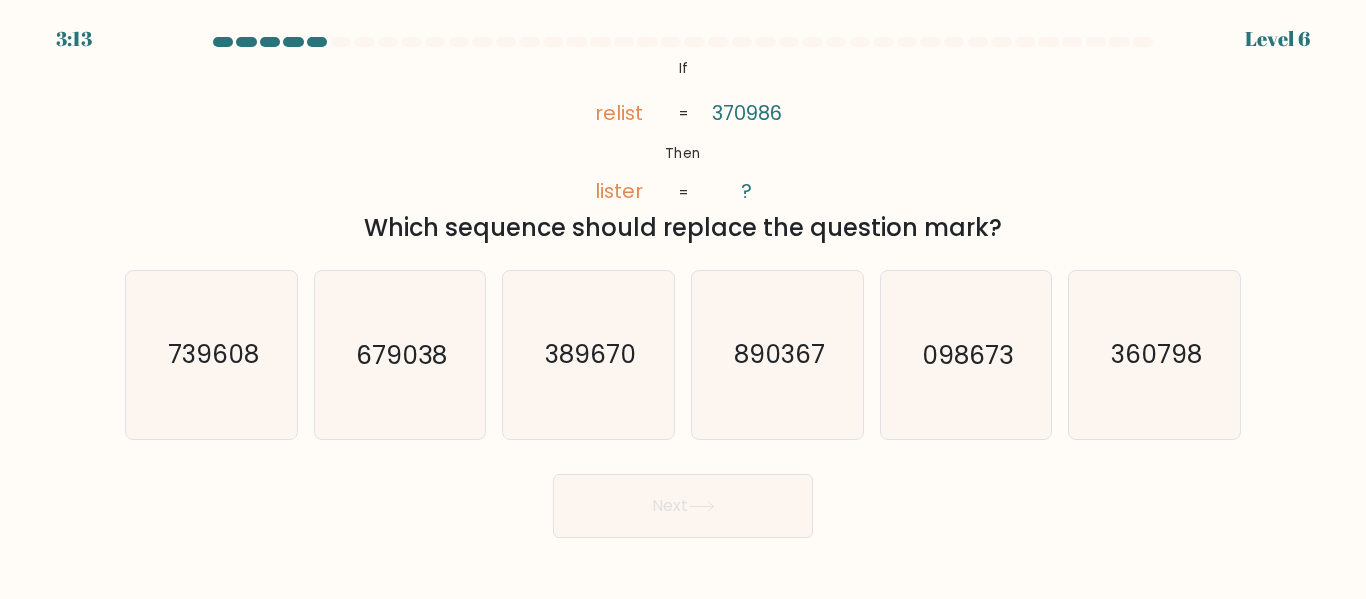 click on "Next" at bounding box center [683, 506] 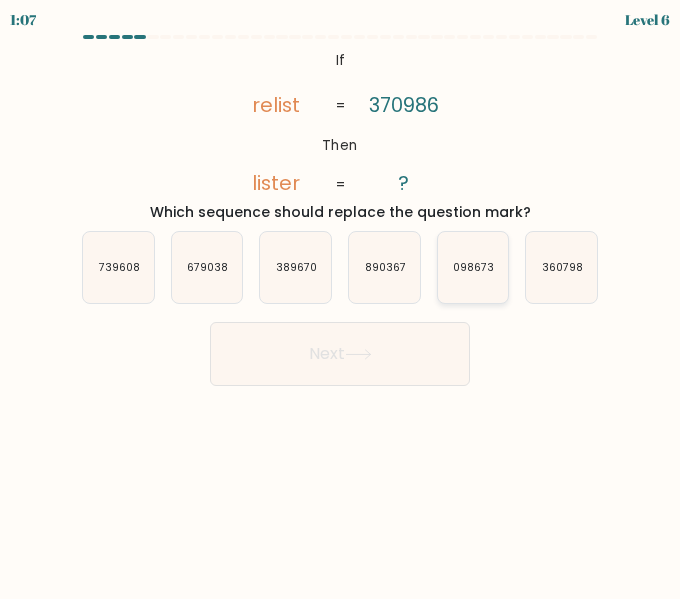 click on "098673" at bounding box center (473, 267) 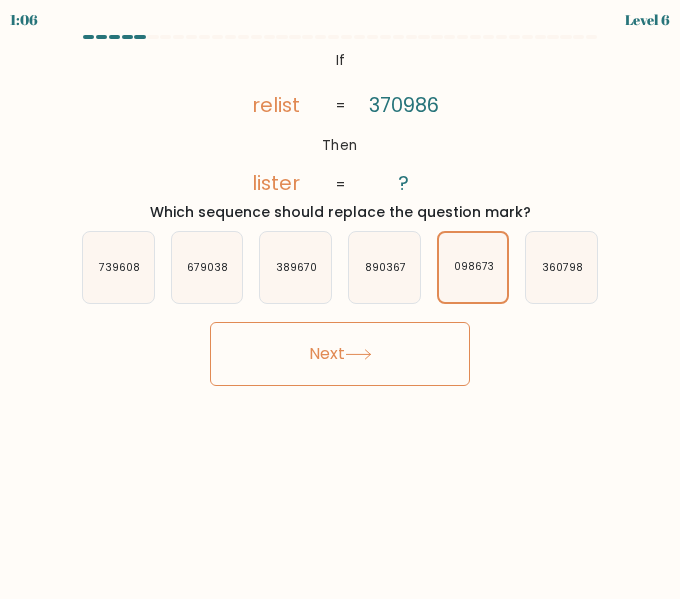 click at bounding box center (358, 354) 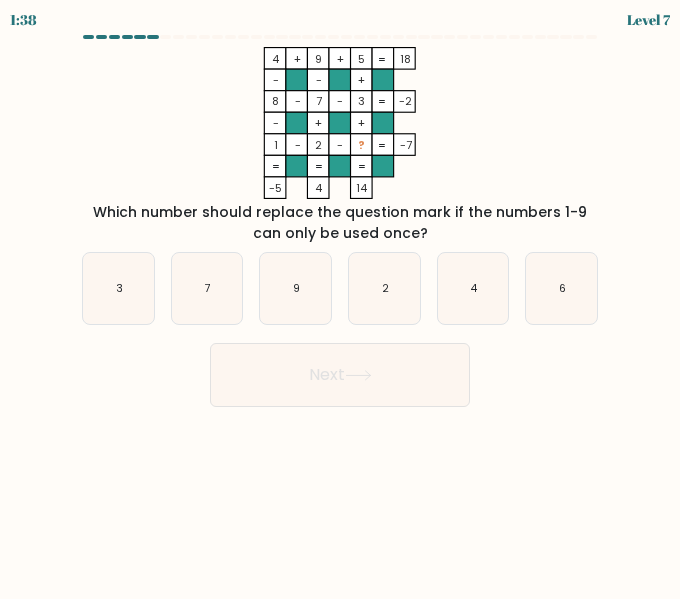 click on "Which number should replace the question mark if the numbers 1-9 can only be used once?" at bounding box center [340, 223] 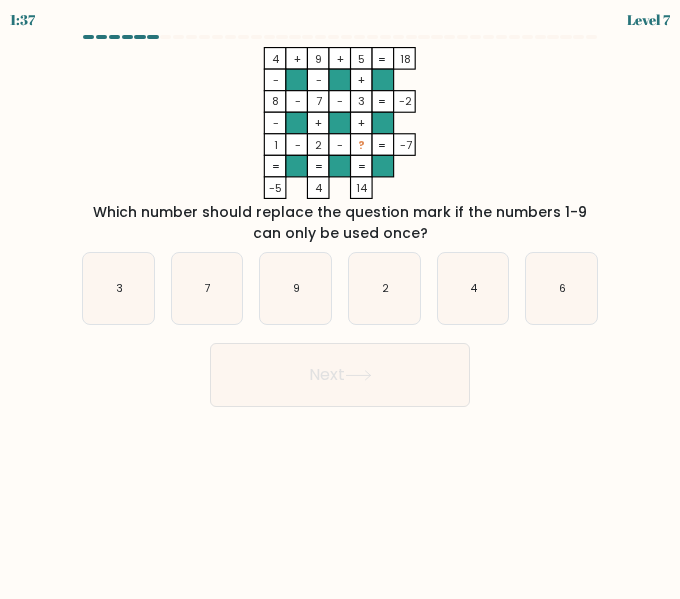 click on "Which number should replace the question mark if the numbers 1-9 can only be used once?" at bounding box center [340, 223] 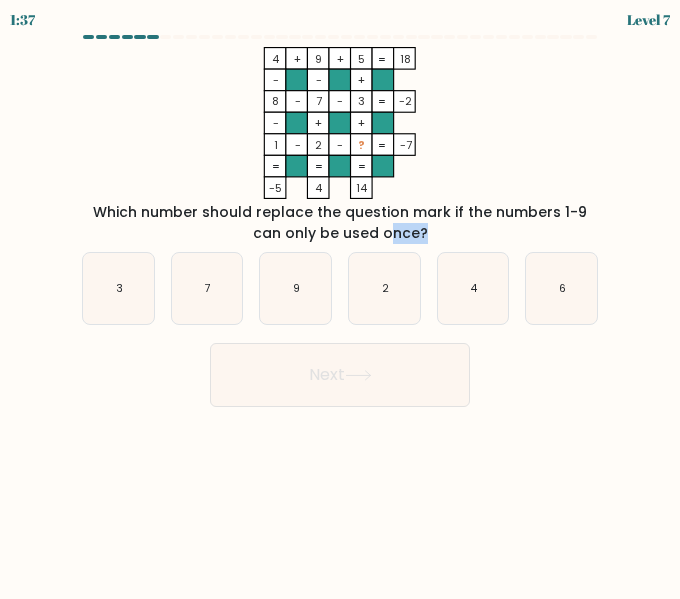 click on "Which number should replace the question mark if the numbers 1-9 can only be used once?" at bounding box center [340, 223] 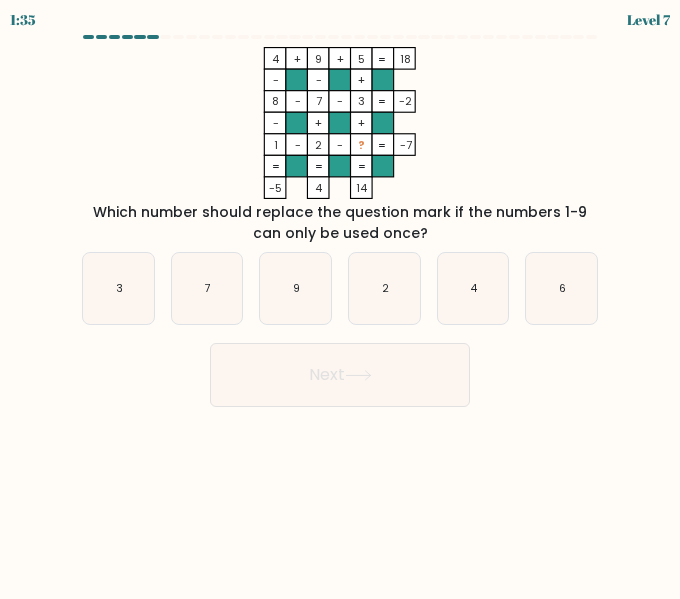 click on "4    +    9    +    5    18    -    -    +    8    -    7    -    3    -2    -    +    +    1    -    2    -    ?    =   -7    =   =   =   =   -5    4    14    =" at bounding box center (340, 123) 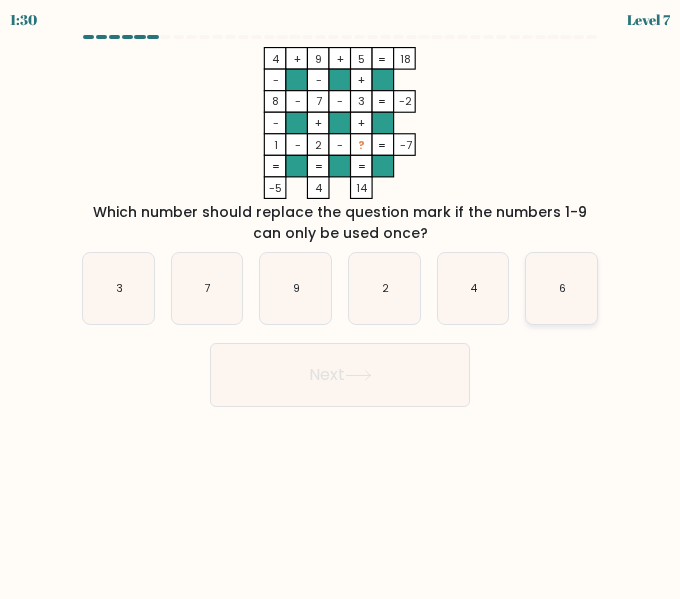 click on "6" at bounding box center [561, 288] 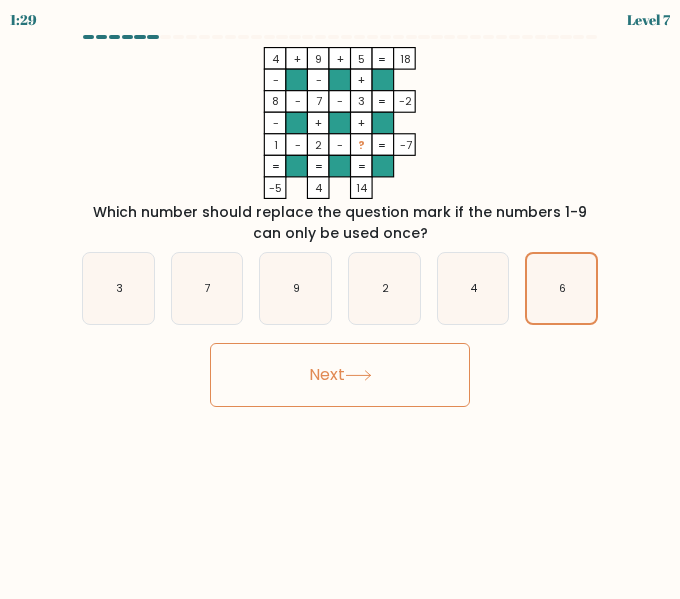 click on "Next" at bounding box center [340, 375] 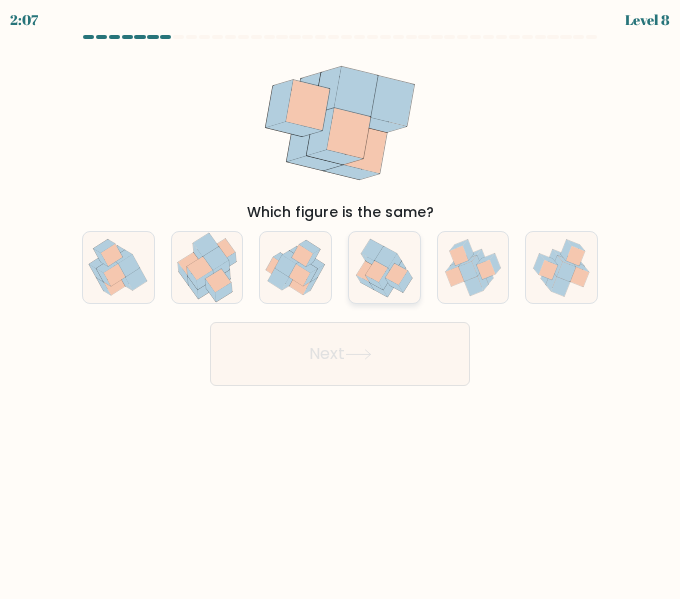 click at bounding box center (386, 257) 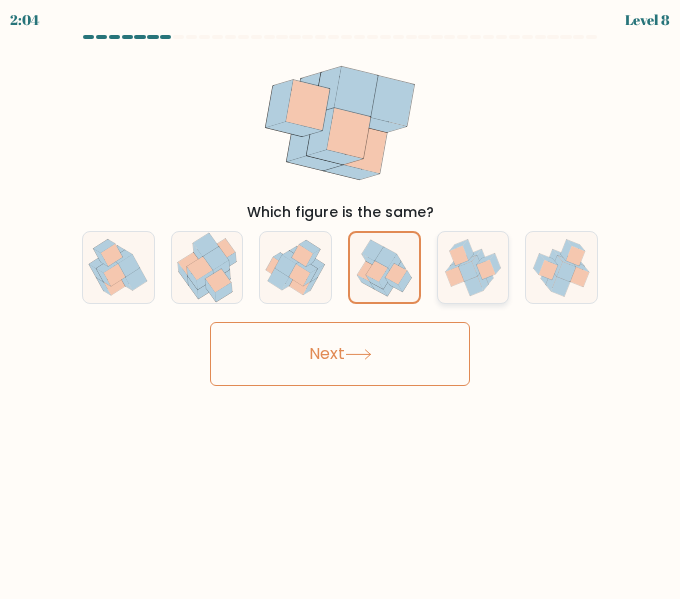 click at bounding box center (473, 268) 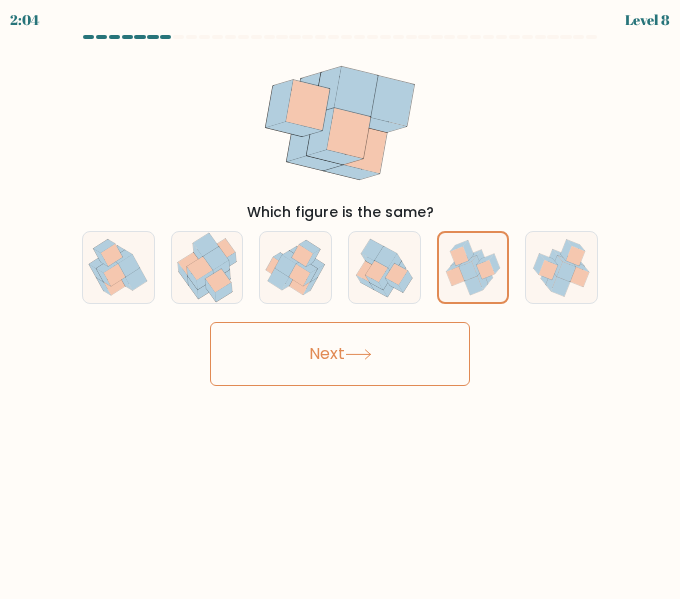 click on "Next" at bounding box center [340, 354] 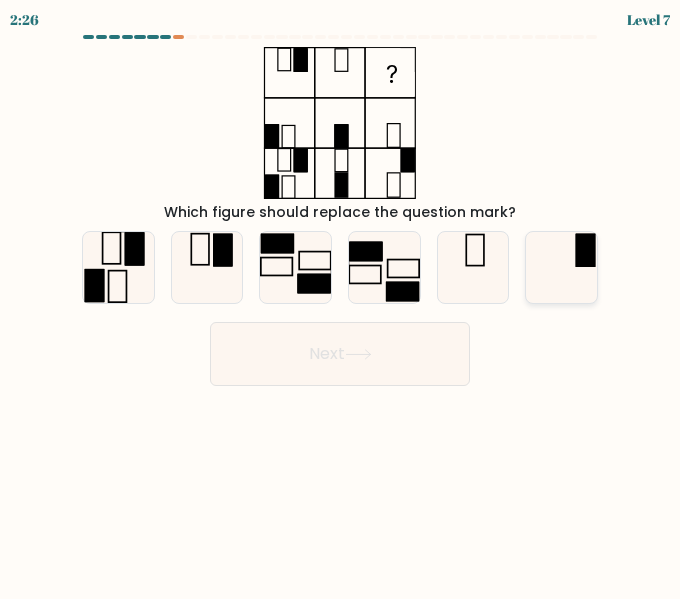 click at bounding box center [586, 250] 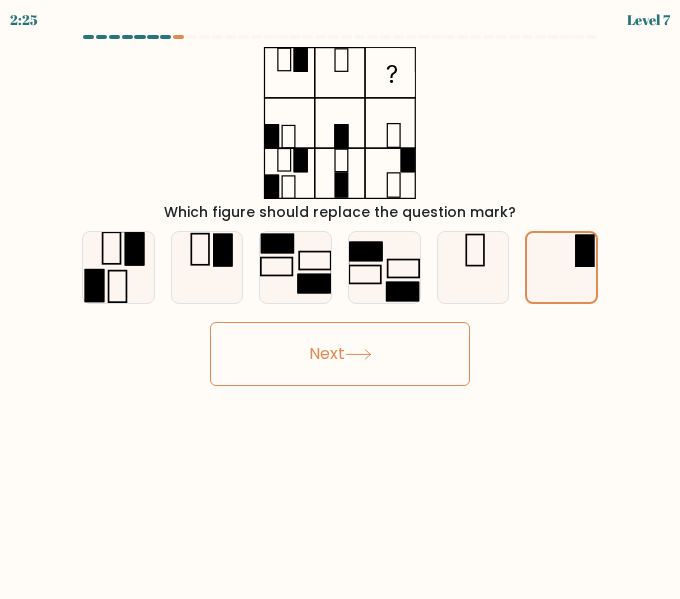 click on "Next" at bounding box center (340, 354) 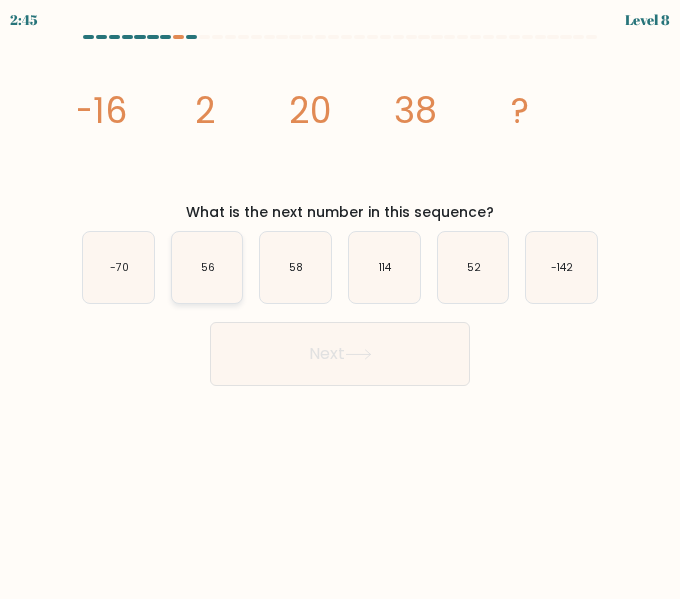 click on "56" at bounding box center [207, 267] 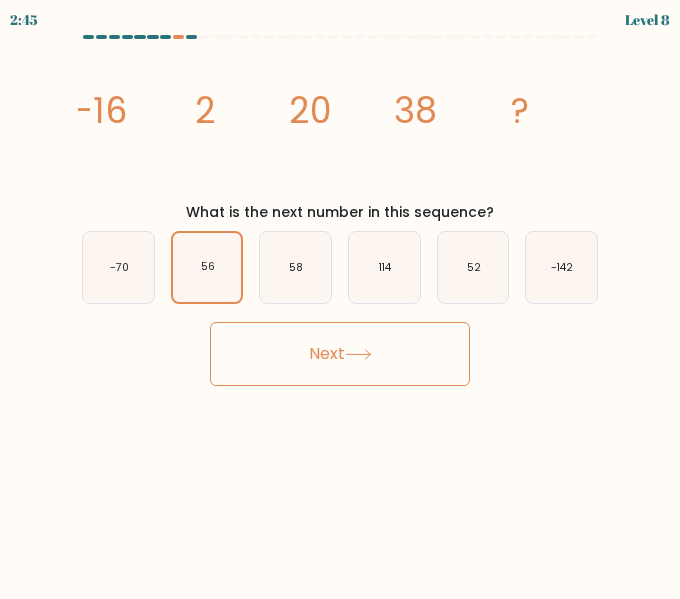 click on "Next" at bounding box center (340, 354) 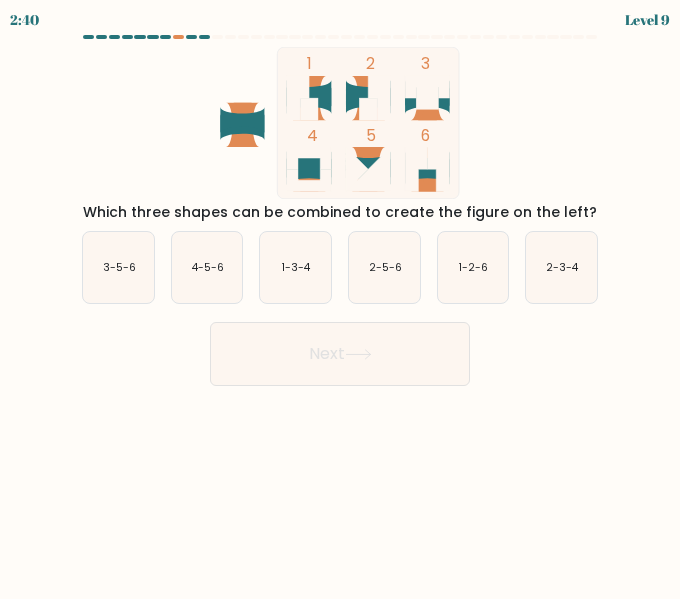 click on "Which three shapes can be combined to create the figure on the left?" at bounding box center (340, 212) 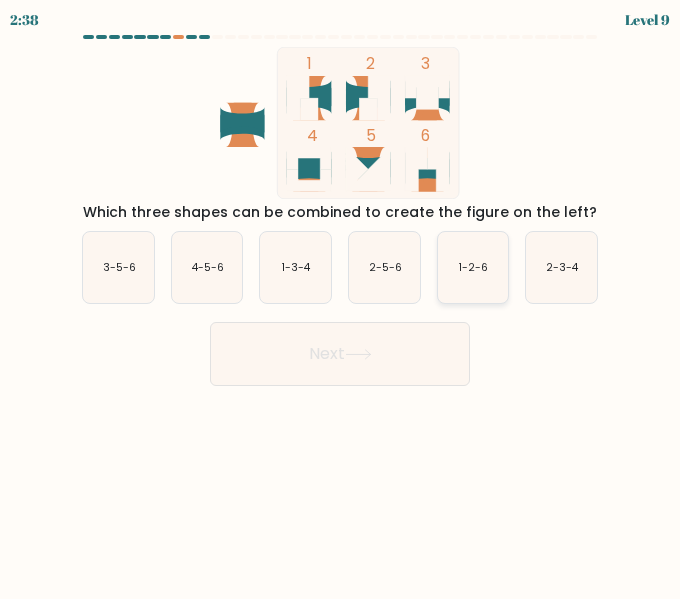 click on "1-2-6" at bounding box center (473, 267) 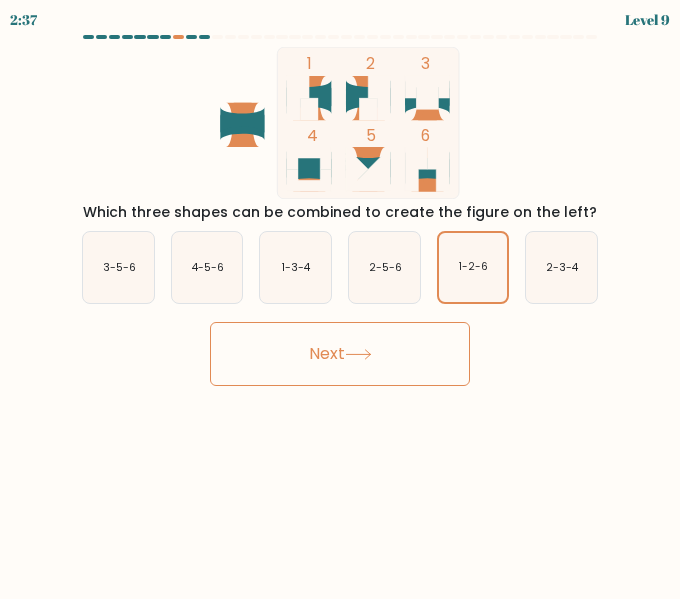 click on "Next" at bounding box center [340, 354] 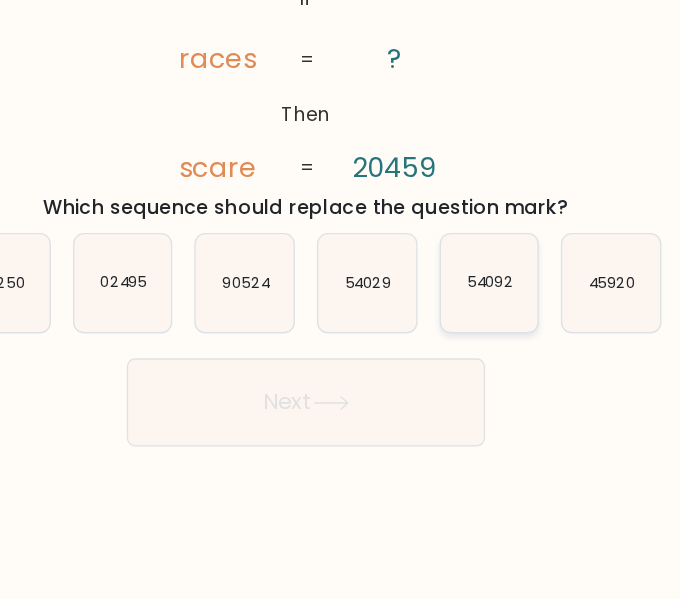 click on "54092" at bounding box center [474, 267] 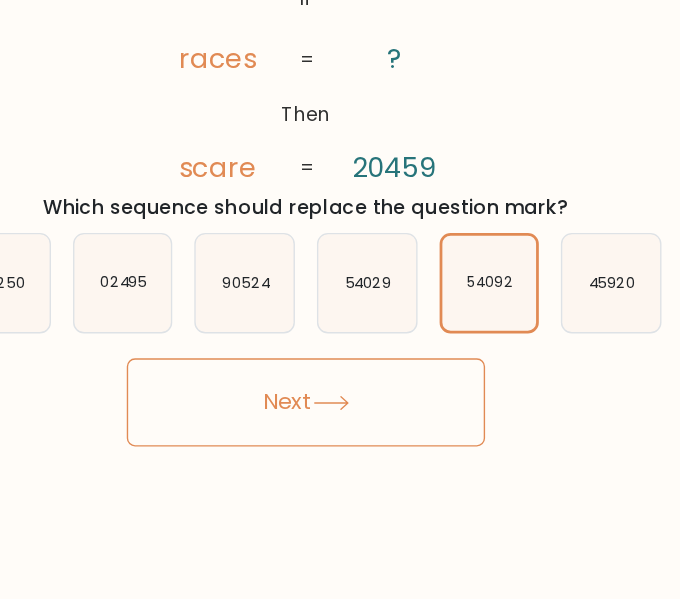 click on "Next" at bounding box center [340, 354] 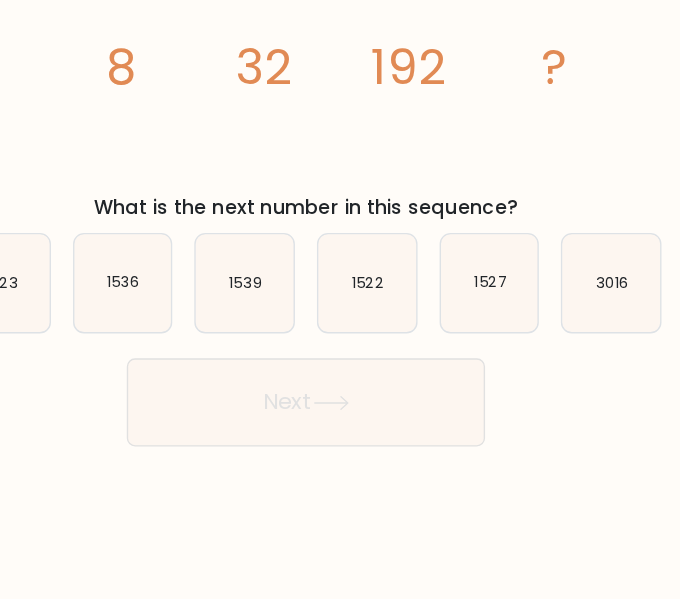 click on "Next" at bounding box center (340, 349) 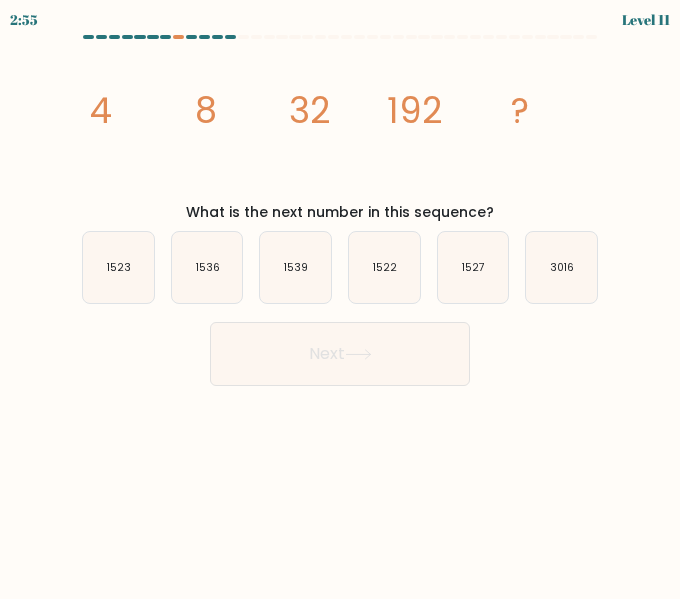 click on "image/svg+xml
4
8
32
192
?" at bounding box center (340, 123) 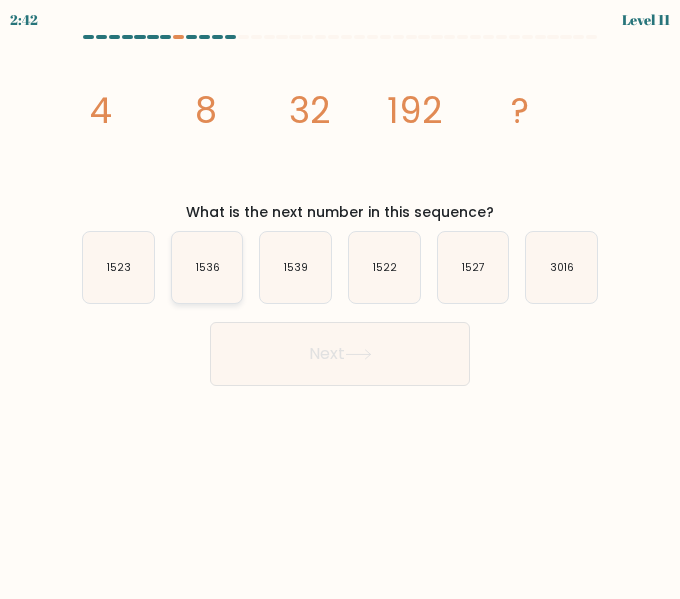 click on "1536" at bounding box center (207, 267) 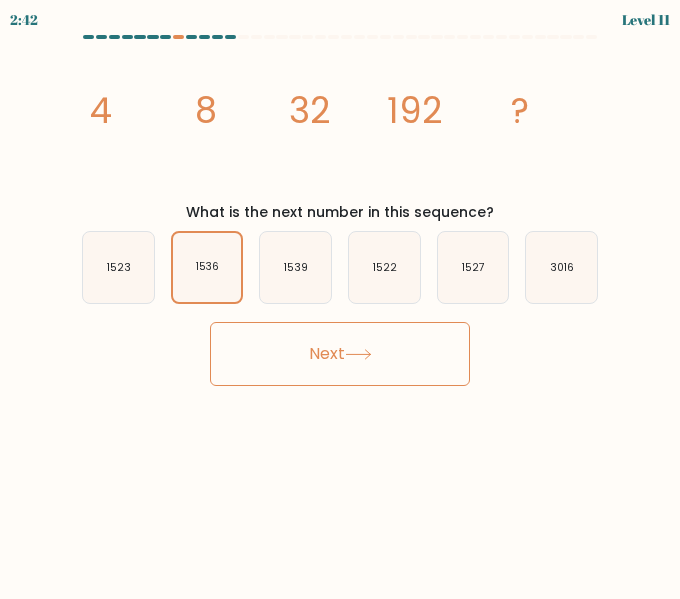 click on "Next" at bounding box center (340, 354) 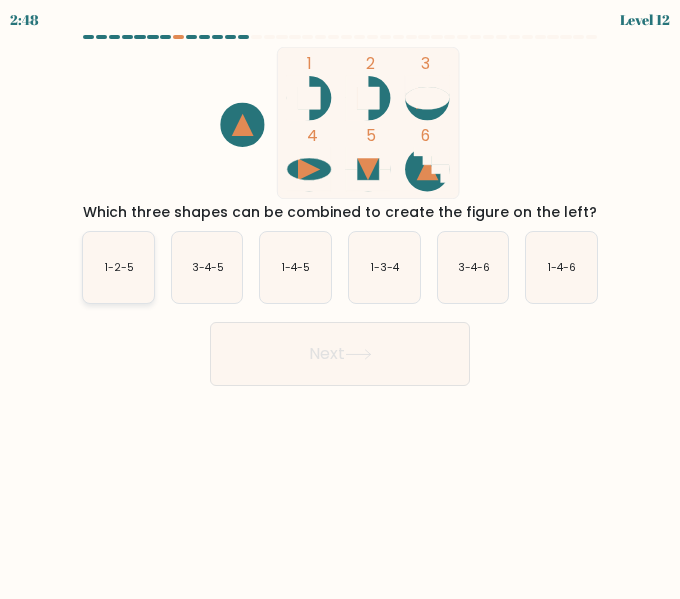 click on "1-2-5" at bounding box center [118, 267] 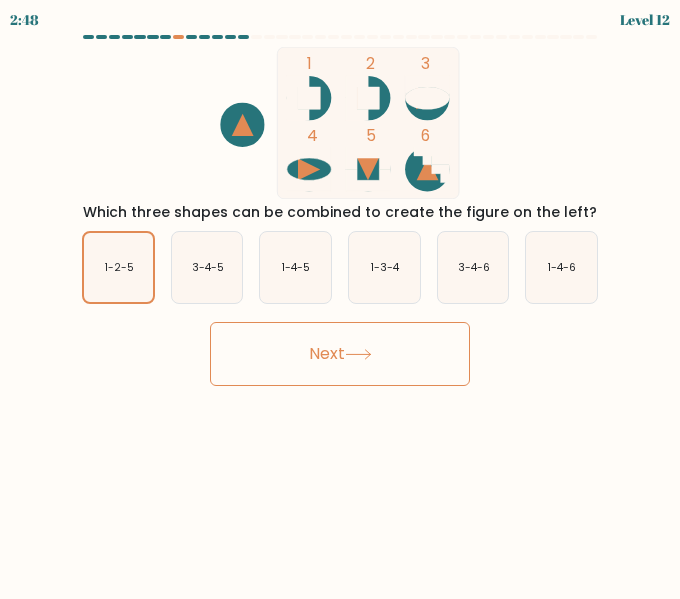 click on "Next" at bounding box center [340, 354] 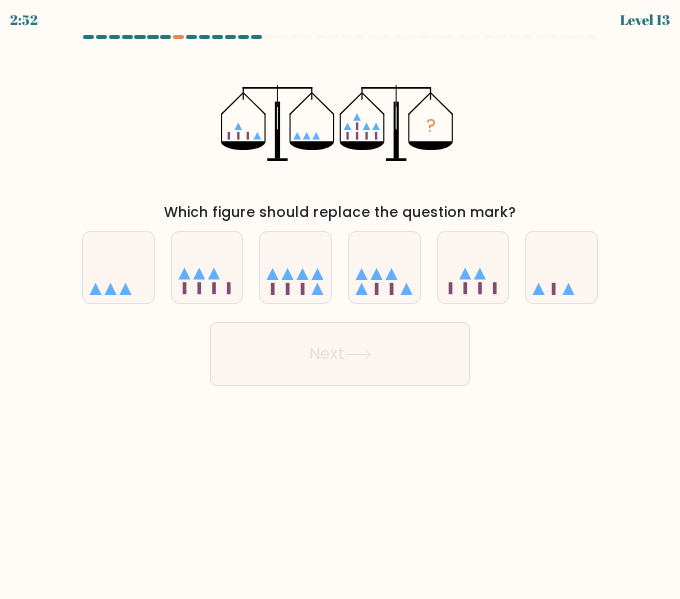 click on "Next" at bounding box center [340, 354] 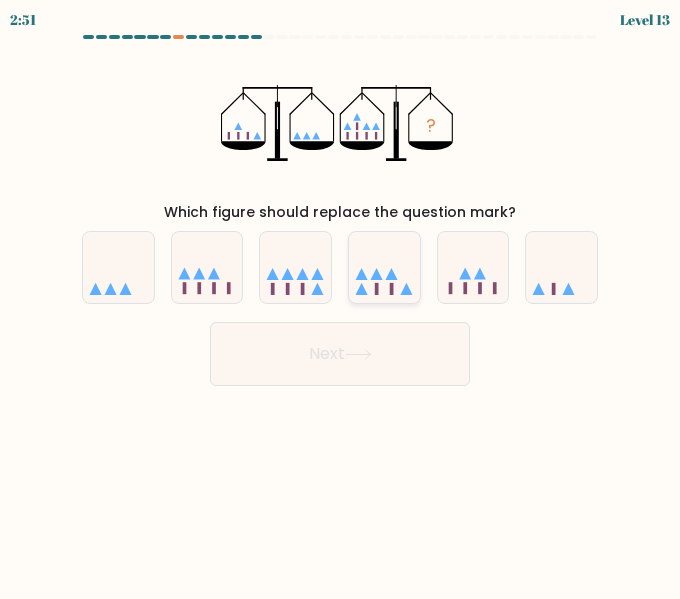 click at bounding box center [384, 267] 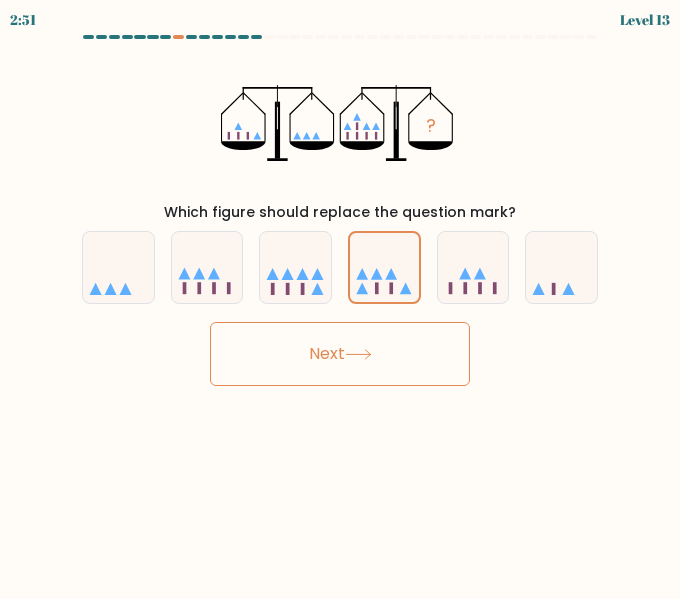 click on "Next" at bounding box center (340, 354) 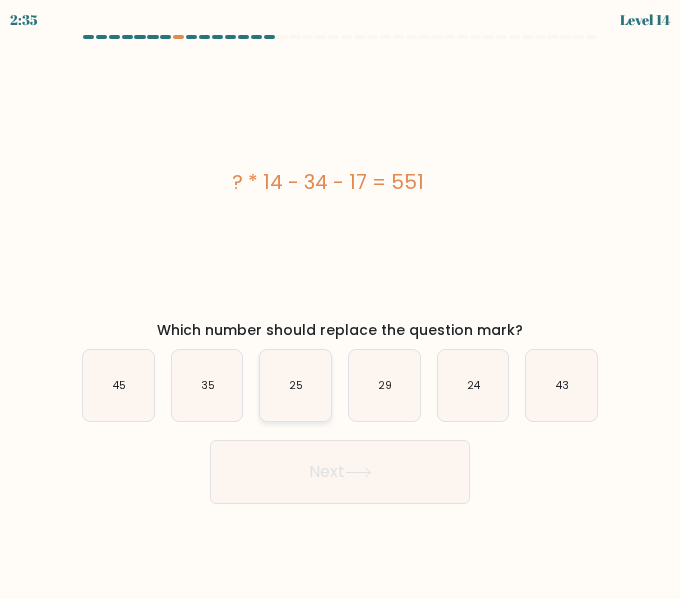 click on "25" at bounding box center [296, 385] 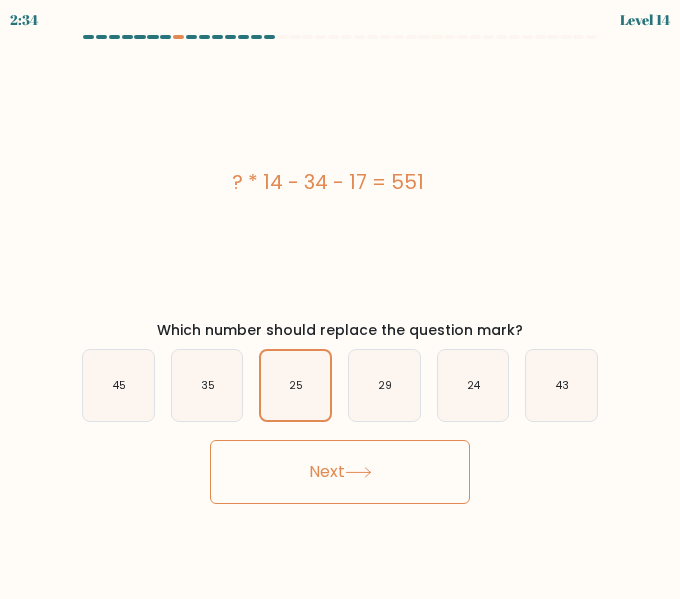 click on "Next" at bounding box center [340, 472] 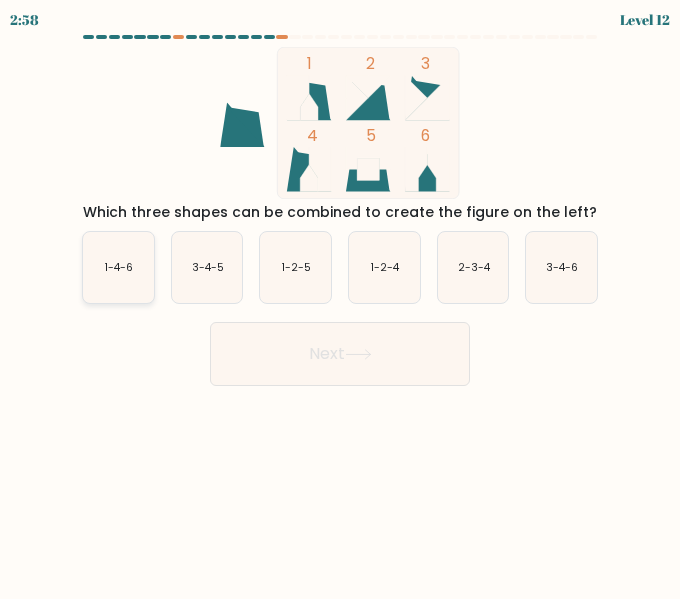 click on "1-4-6" at bounding box center (119, 267) 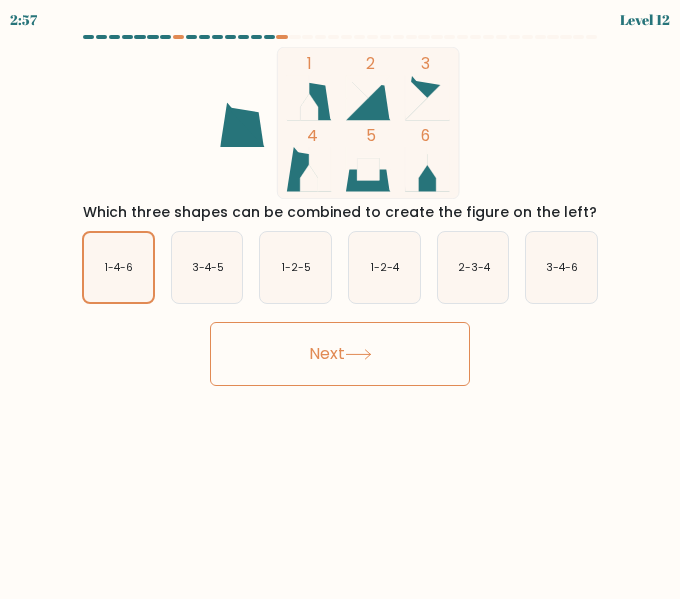 click on "Next" at bounding box center (340, 354) 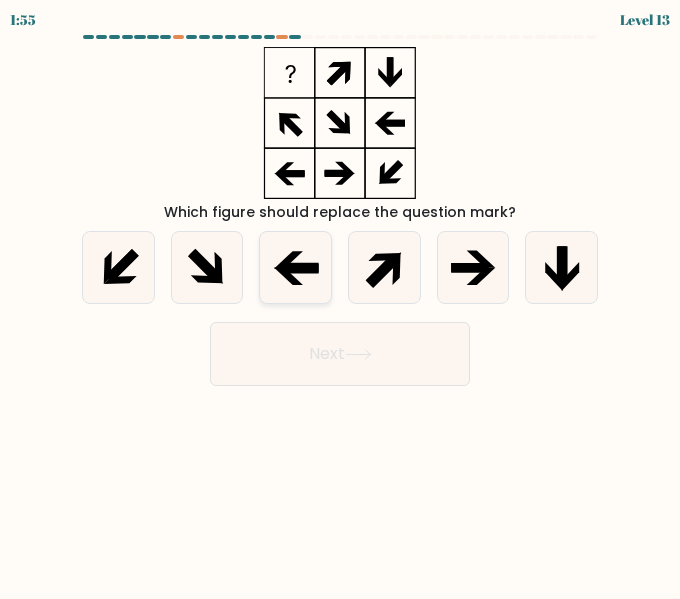 click at bounding box center (295, 267) 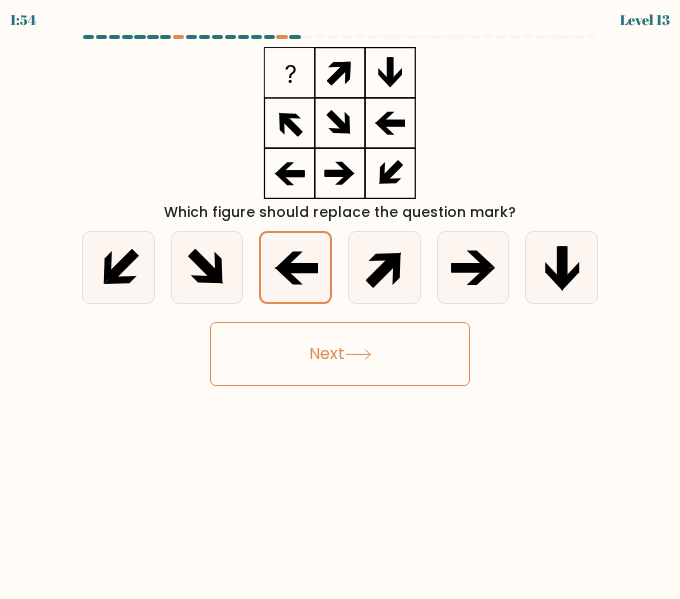 click on "Next" at bounding box center [340, 354] 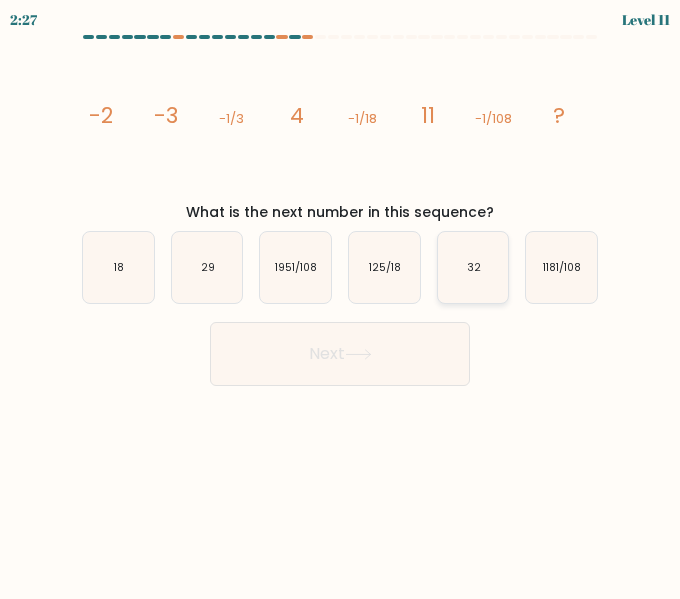 click on "32" at bounding box center [473, 267] 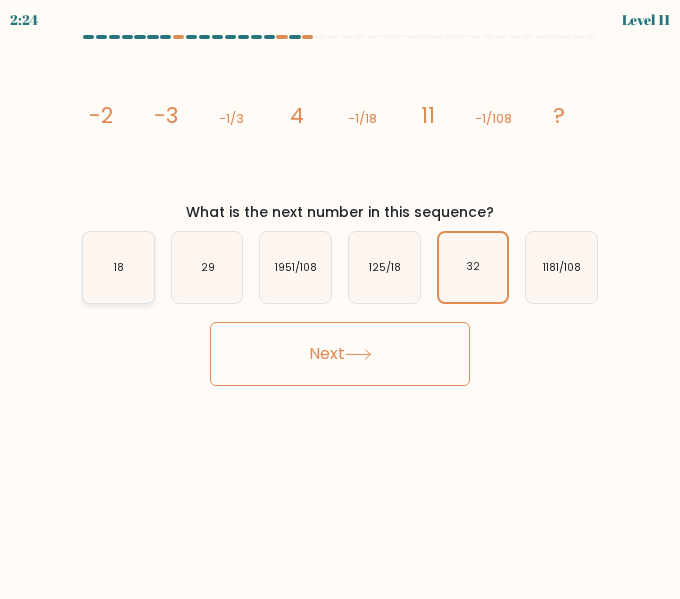 click on "18" at bounding box center (118, 267) 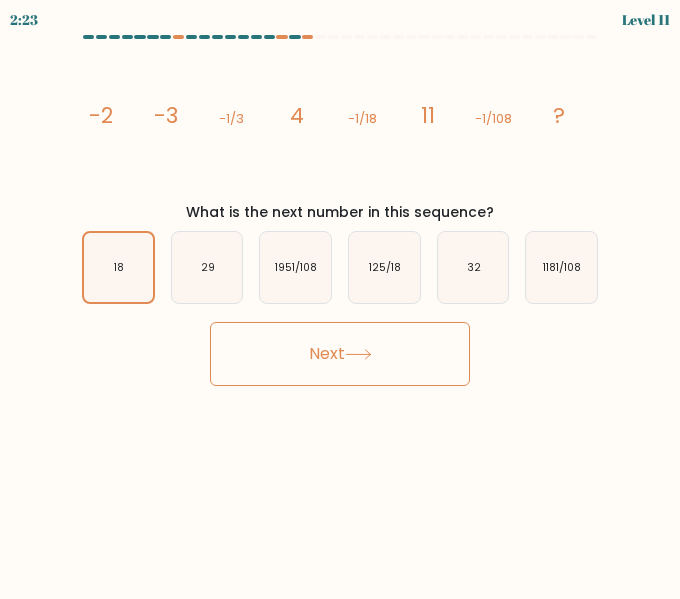 click on "Next" at bounding box center (340, 354) 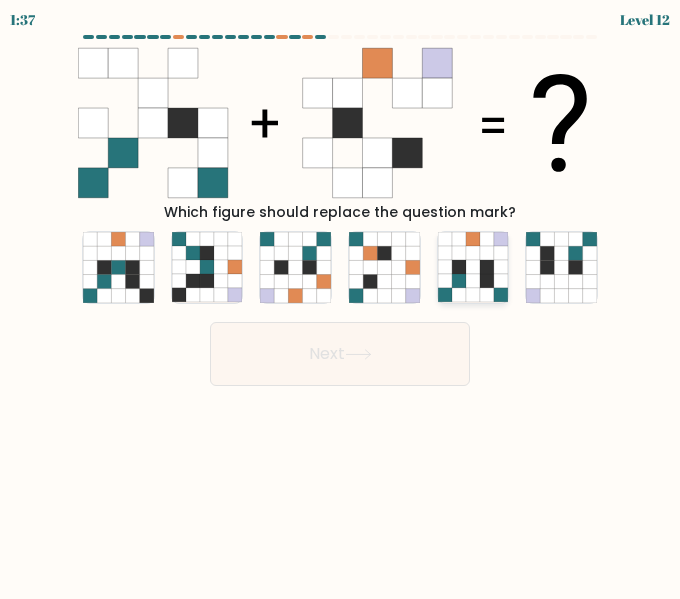 click at bounding box center (487, 254) 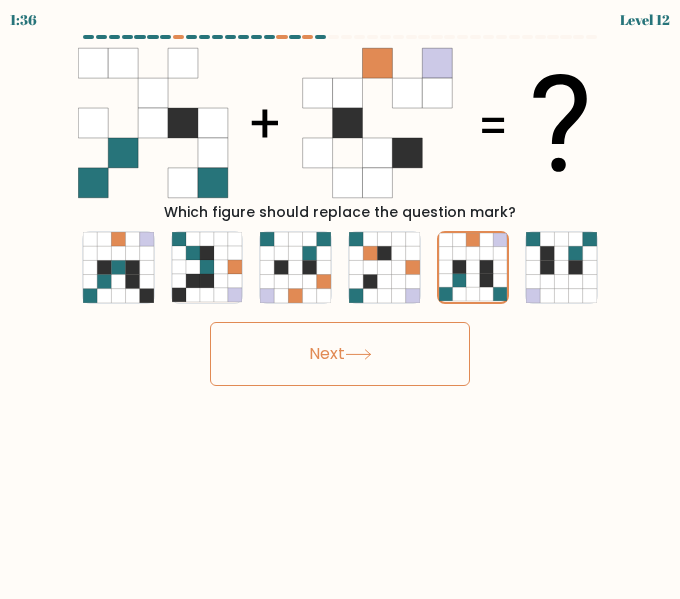 click on "Next" at bounding box center (340, 354) 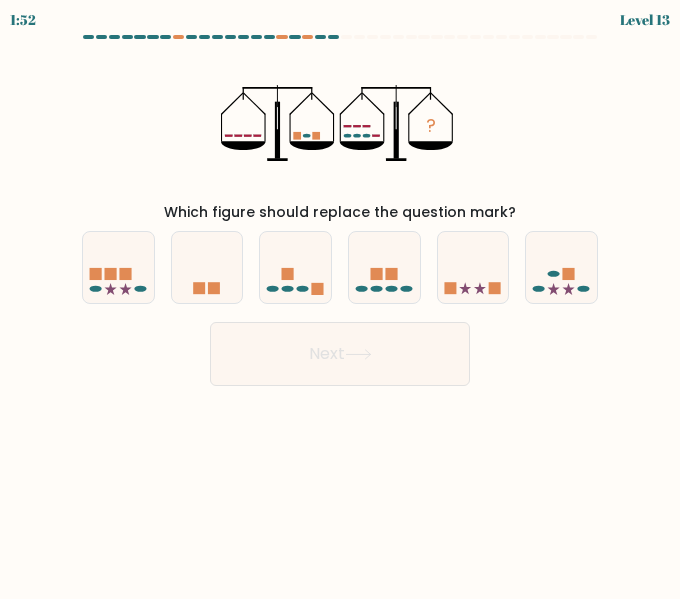 click on "1:52
Level 13" at bounding box center (340, 299) 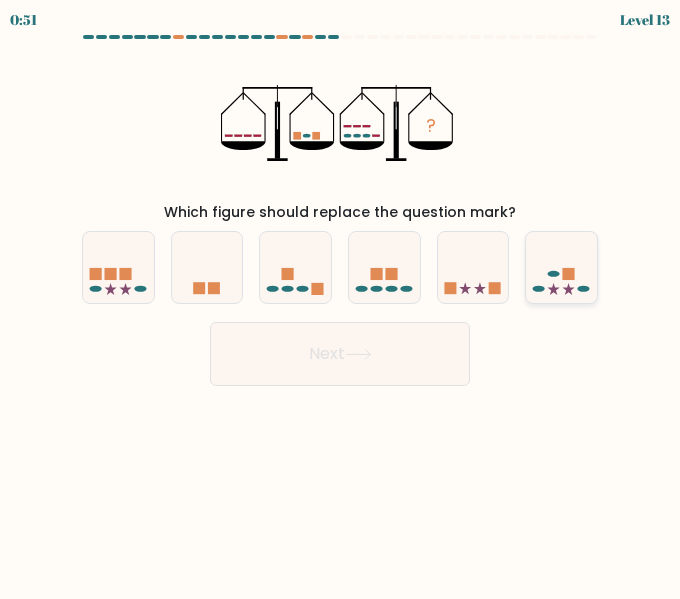 click at bounding box center [561, 267] 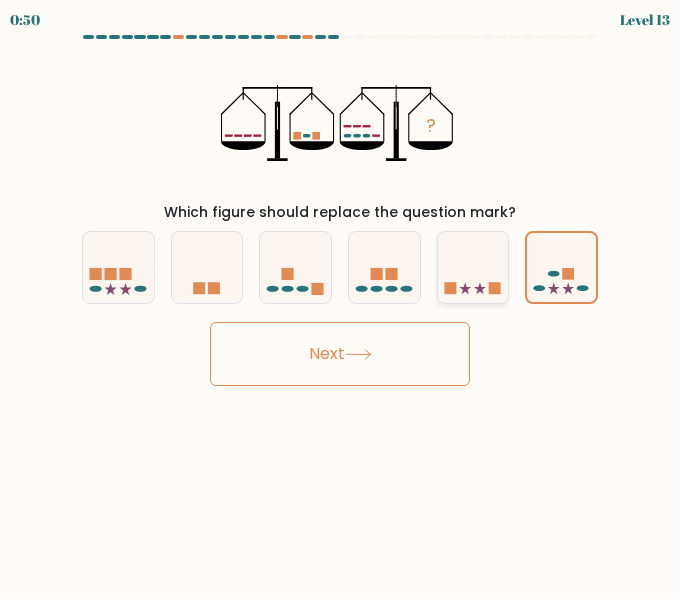 click at bounding box center [473, 267] 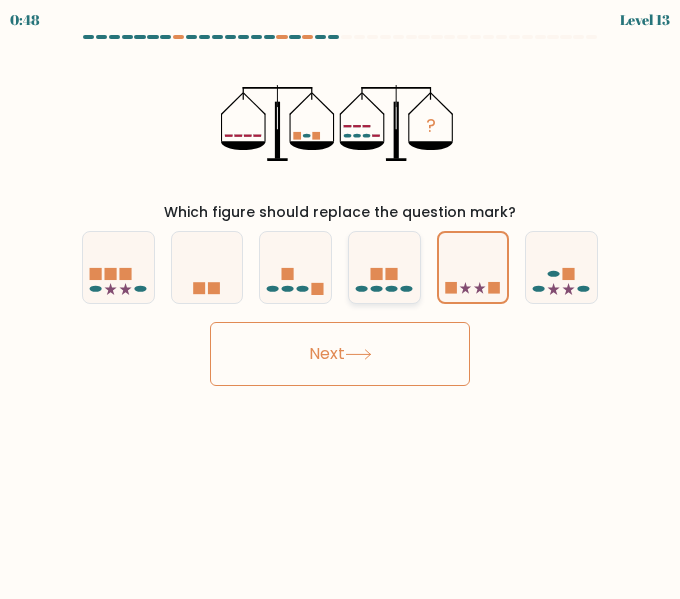 click at bounding box center [384, 267] 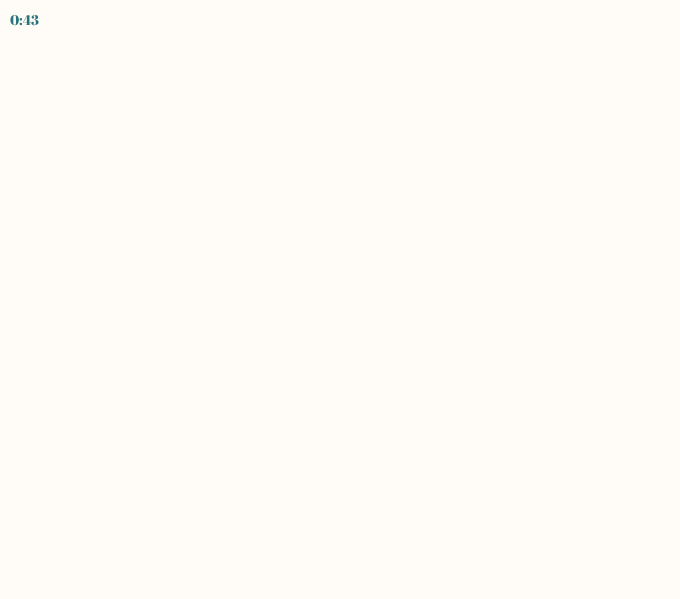 scroll, scrollTop: 0, scrollLeft: 0, axis: both 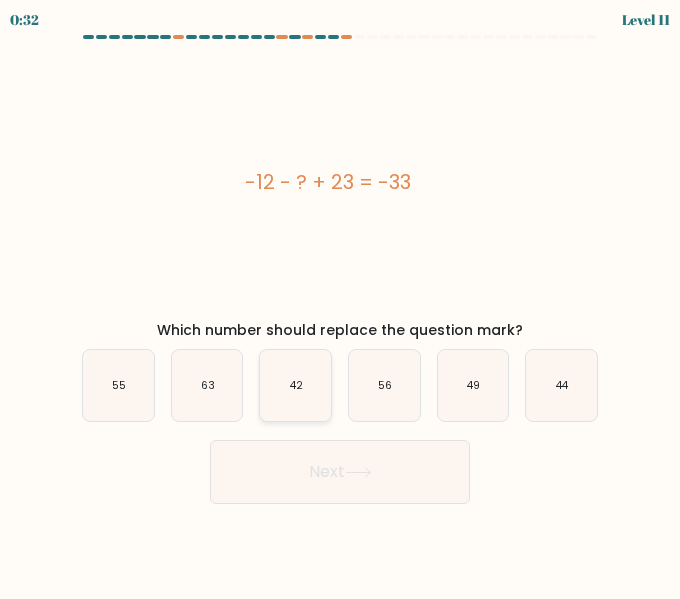 radio on "true" 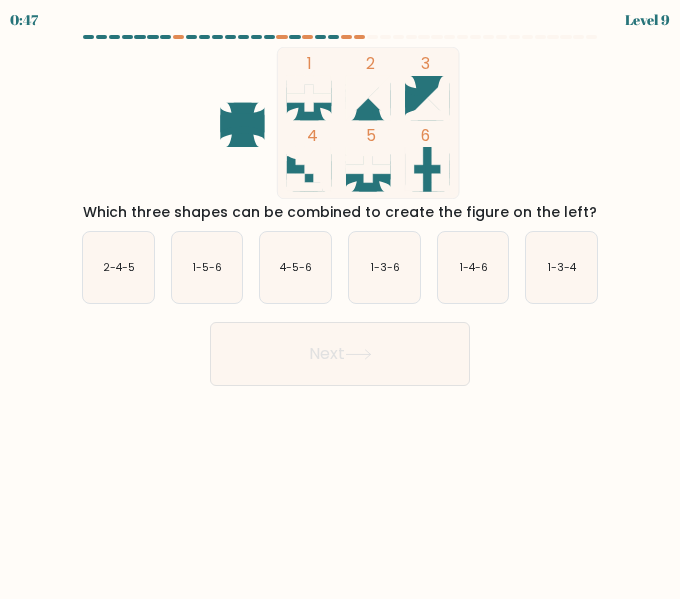 type 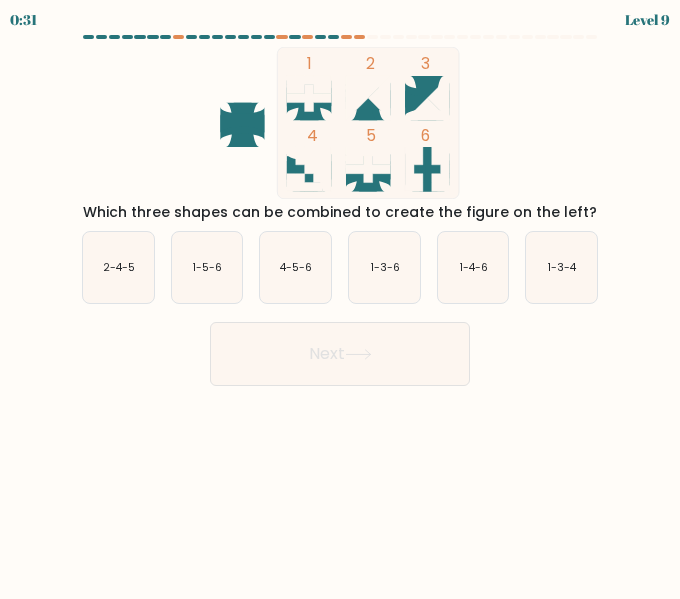 click on "0:31
Level 9" at bounding box center (340, 299) 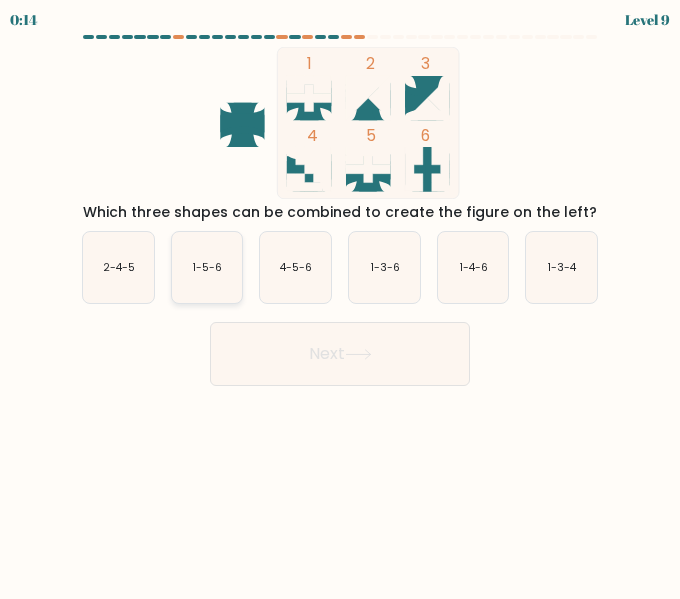 click on "1-5-6" at bounding box center (207, 267) 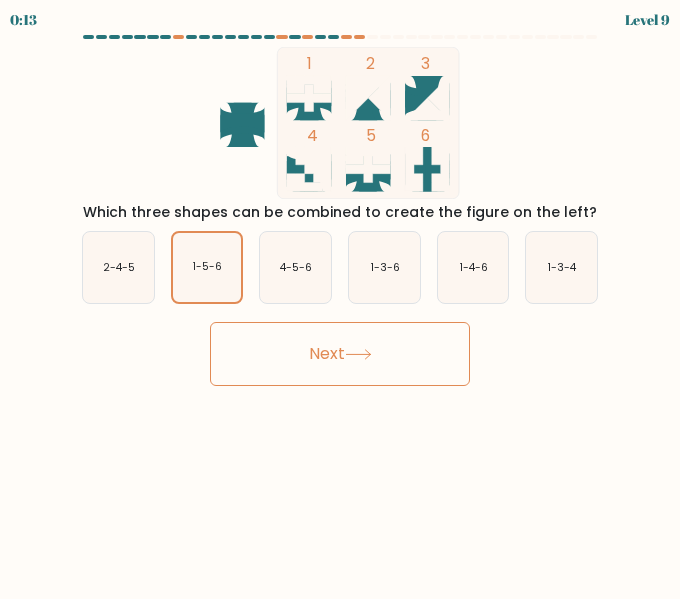 click on "Next" at bounding box center [340, 354] 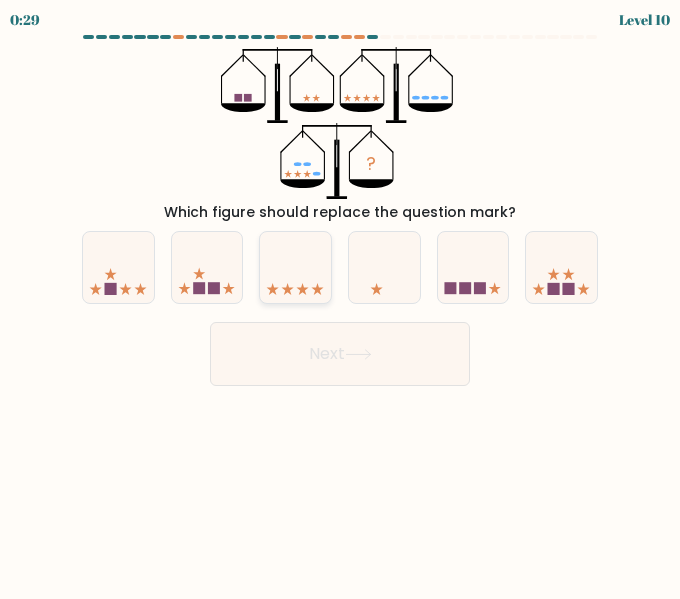 click at bounding box center [295, 267] 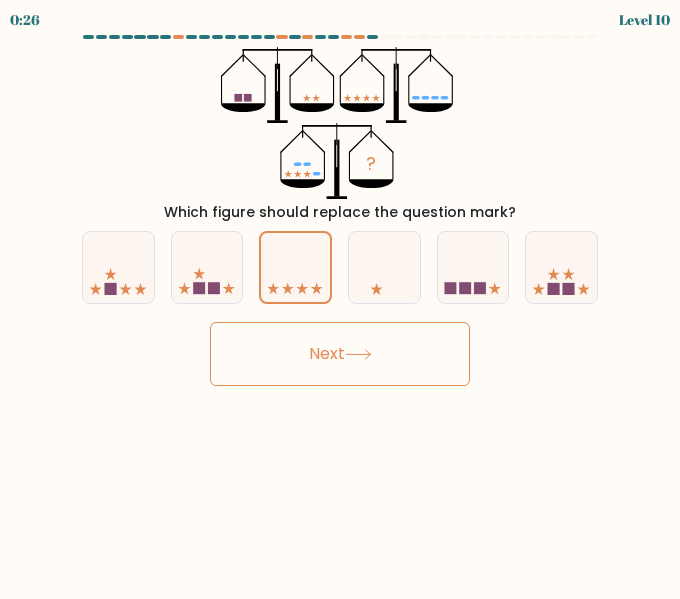 click on "Next" at bounding box center [340, 349] 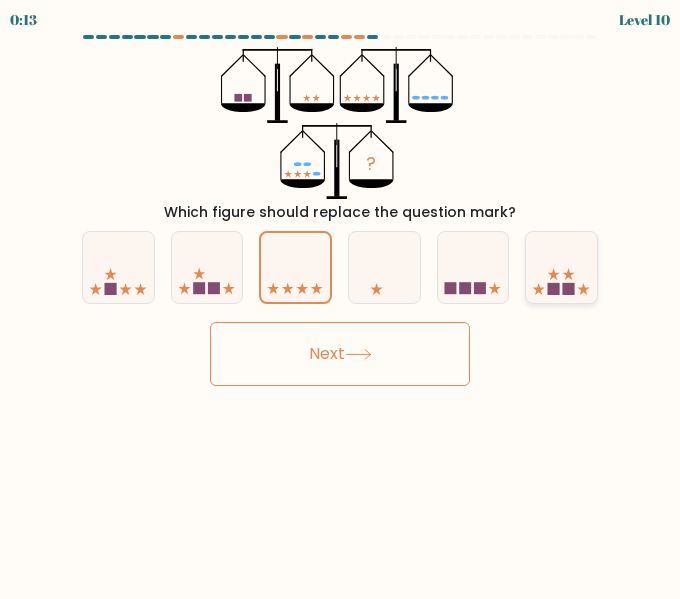 click at bounding box center (561, 267) 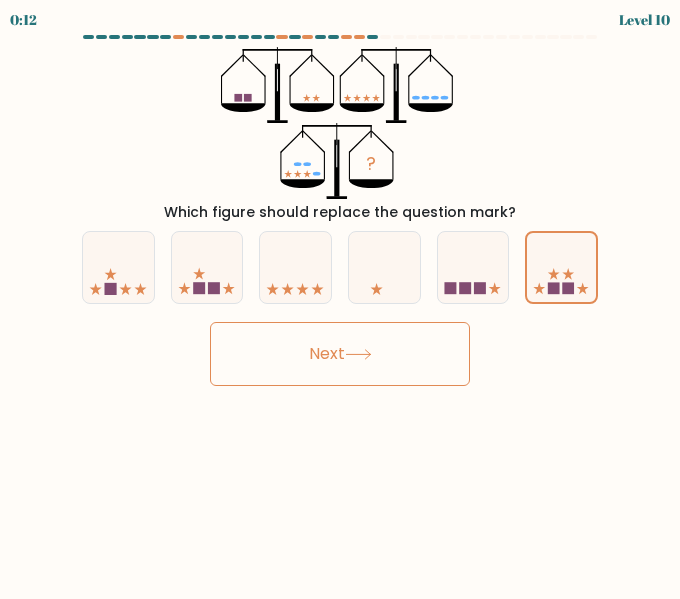 click on "Next" at bounding box center (340, 354) 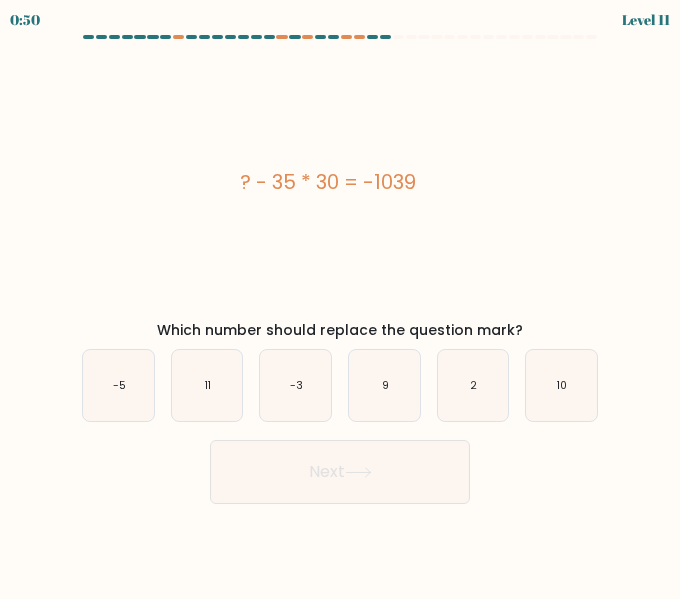click on "? - 35 * 30 = -1039" at bounding box center (328, 182) 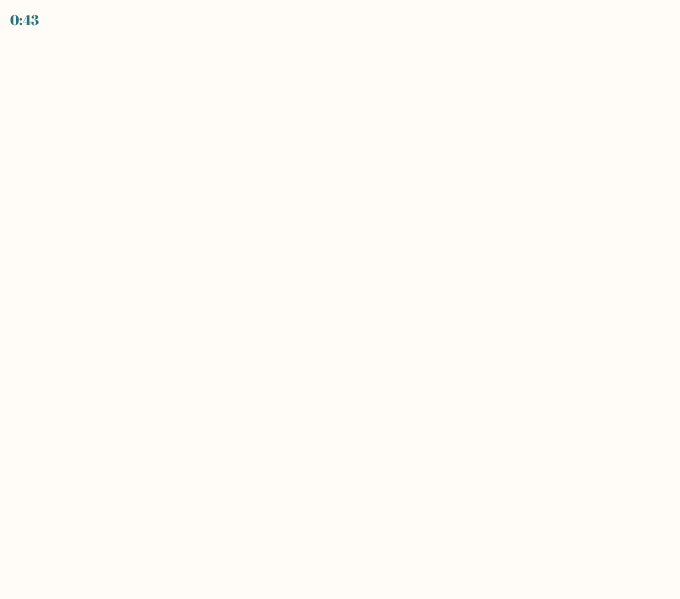 scroll, scrollTop: 0, scrollLeft: 0, axis: both 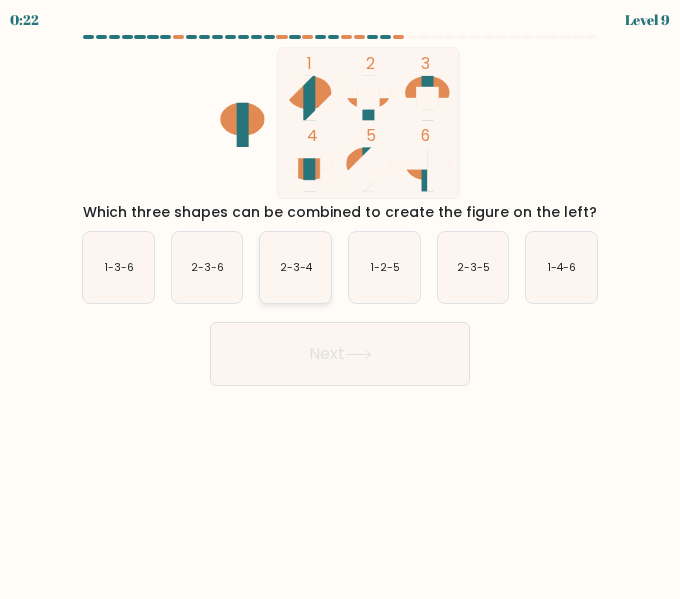 click on "2-3-4" at bounding box center [295, 267] 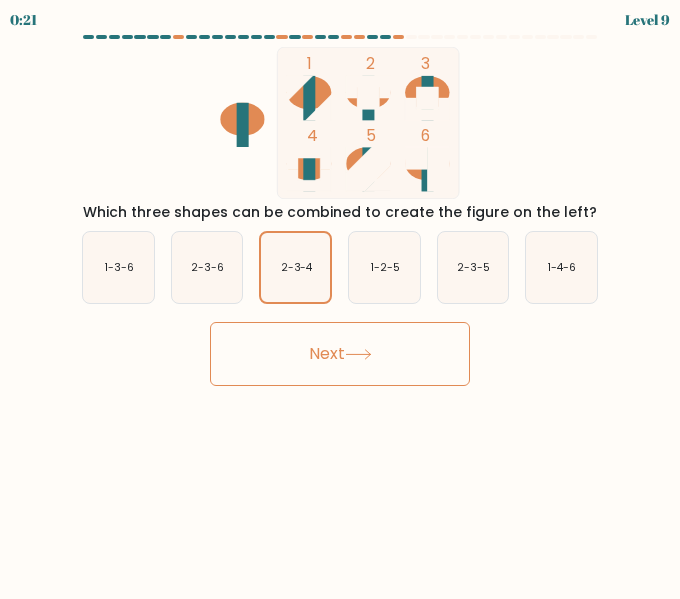 click on "Next" at bounding box center [340, 354] 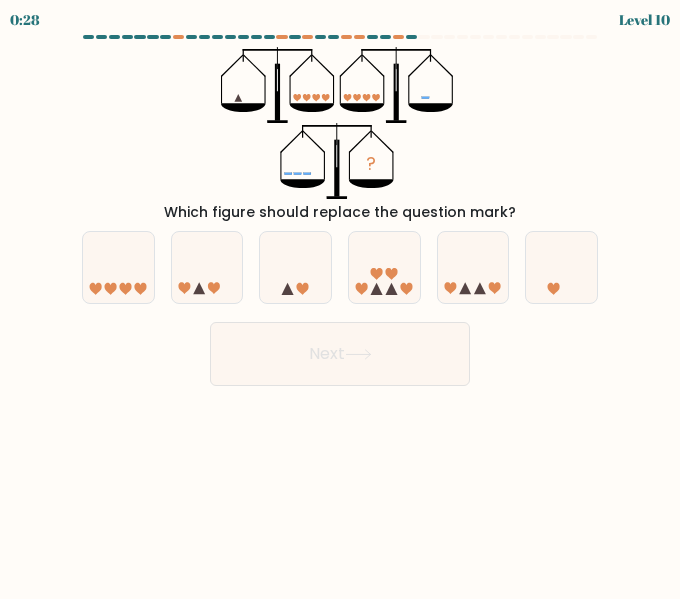 click on "e." at bounding box center (473, 267) 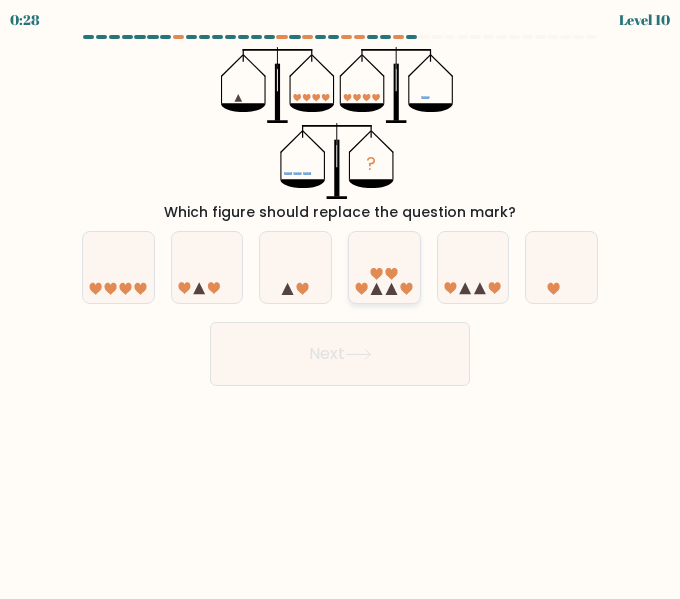 click at bounding box center (384, 267) 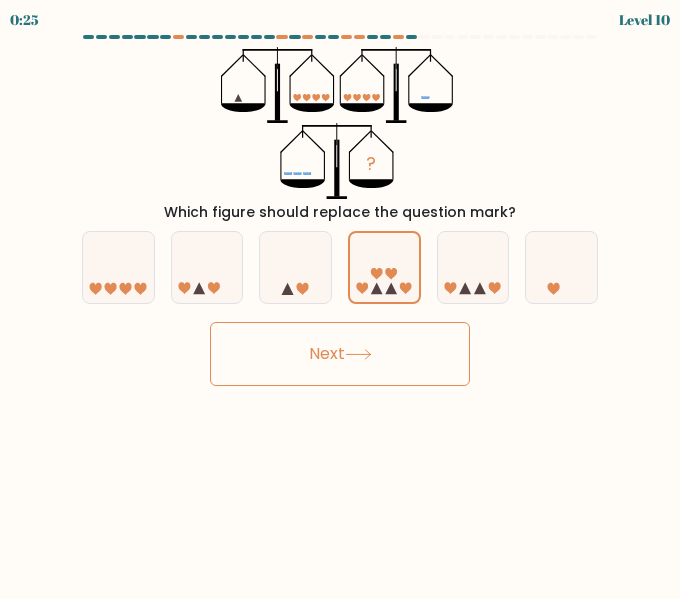 click on "Next" at bounding box center [340, 354] 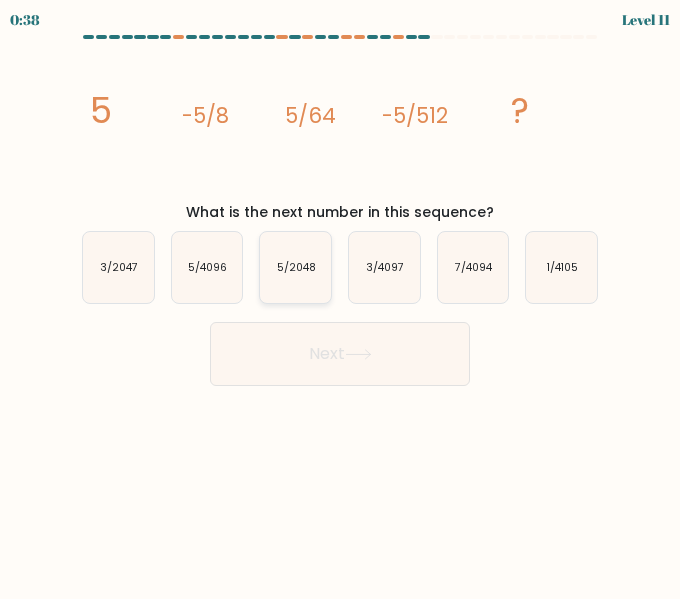 click on "5/2048" at bounding box center [295, 267] 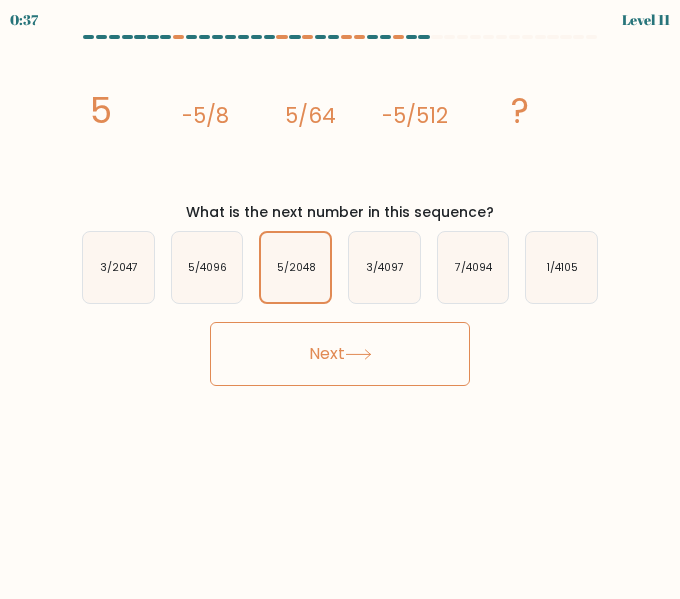 click on "Next" at bounding box center (340, 354) 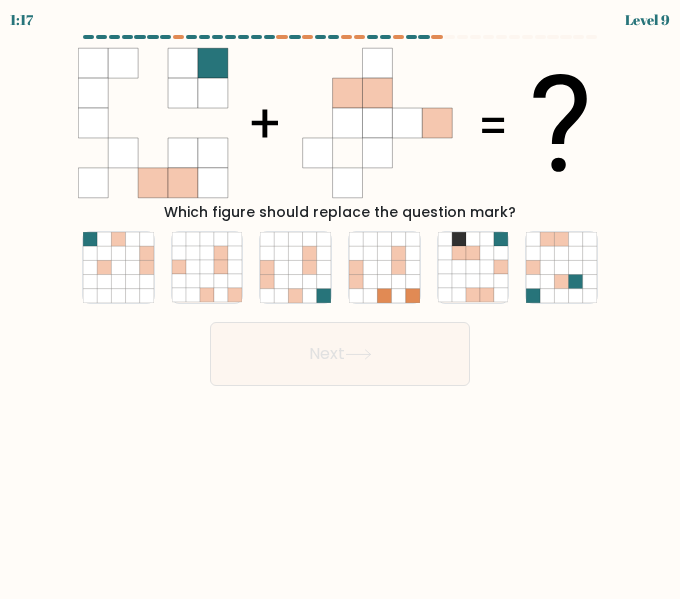 type 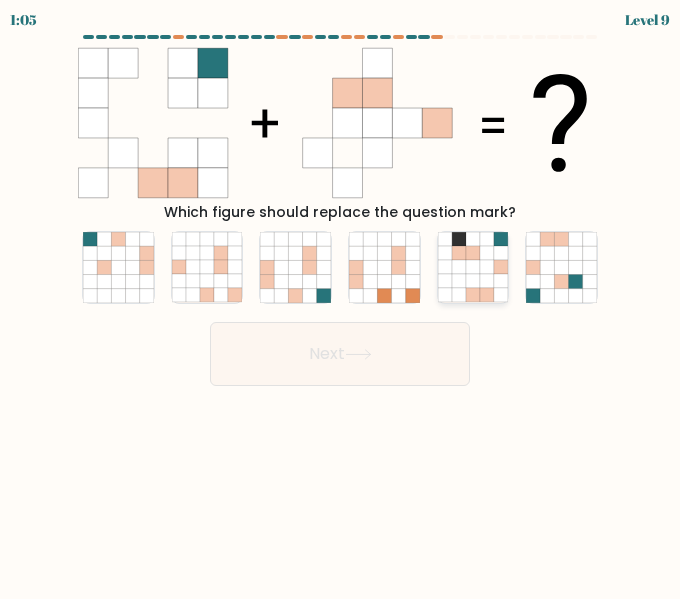 click at bounding box center (487, 282) 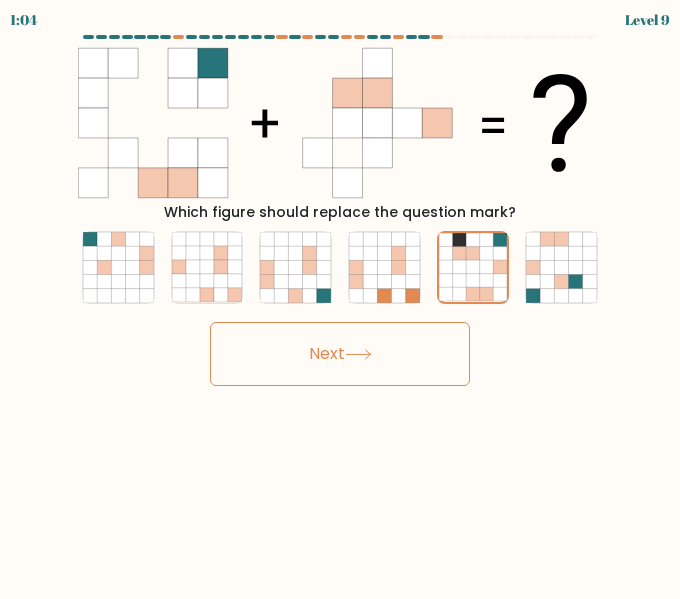 click on "Next" at bounding box center [340, 354] 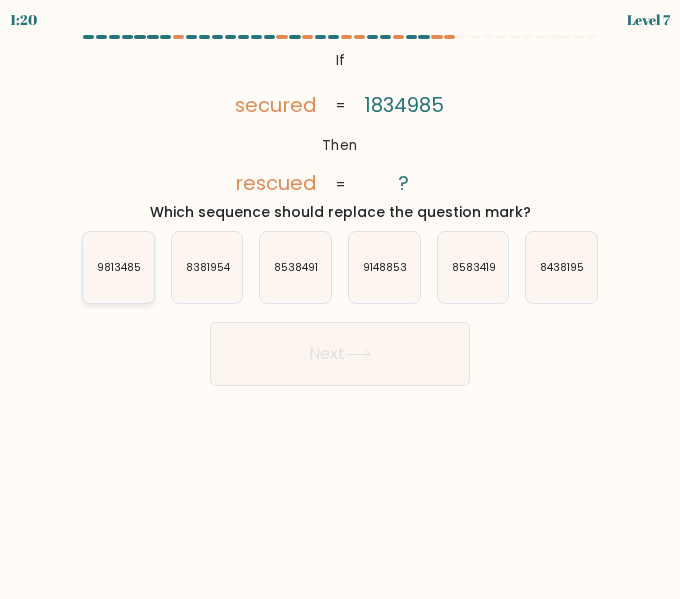 click on "9813485" at bounding box center (119, 267) 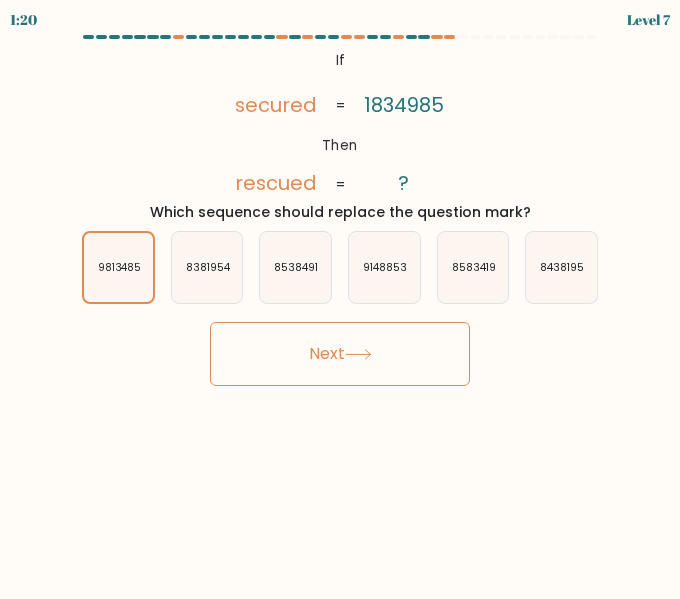 click on "Next" at bounding box center [340, 354] 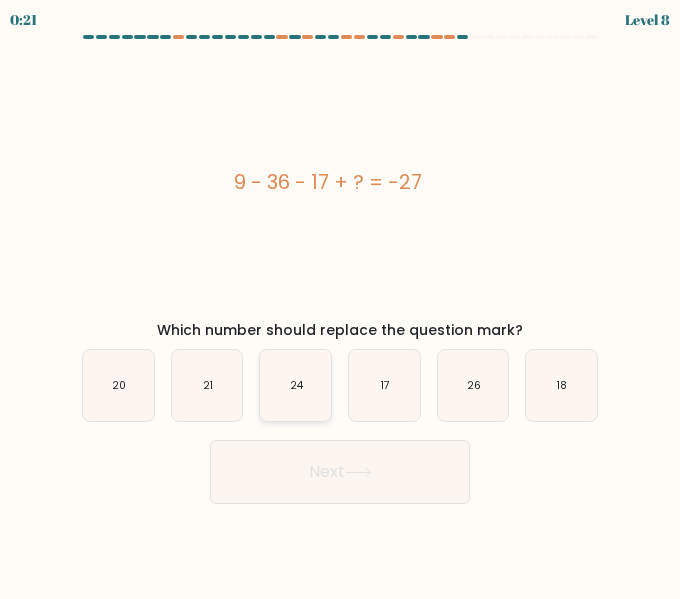 click on "24" at bounding box center [297, 385] 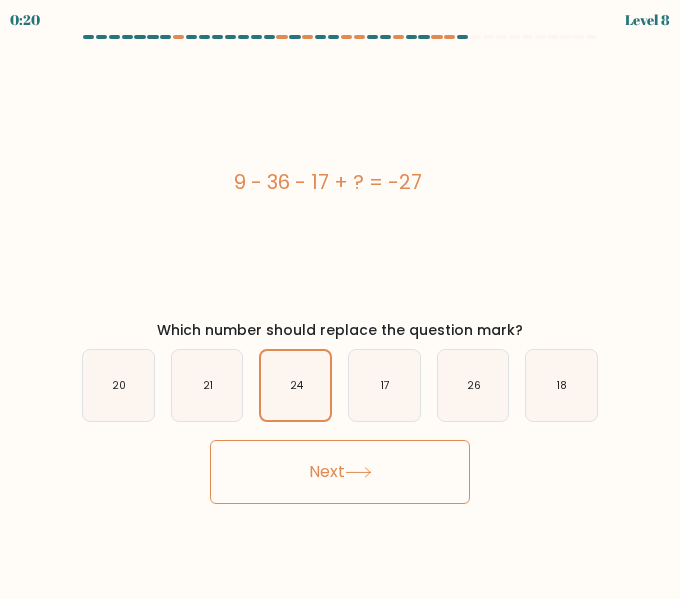click on "Next" at bounding box center [340, 472] 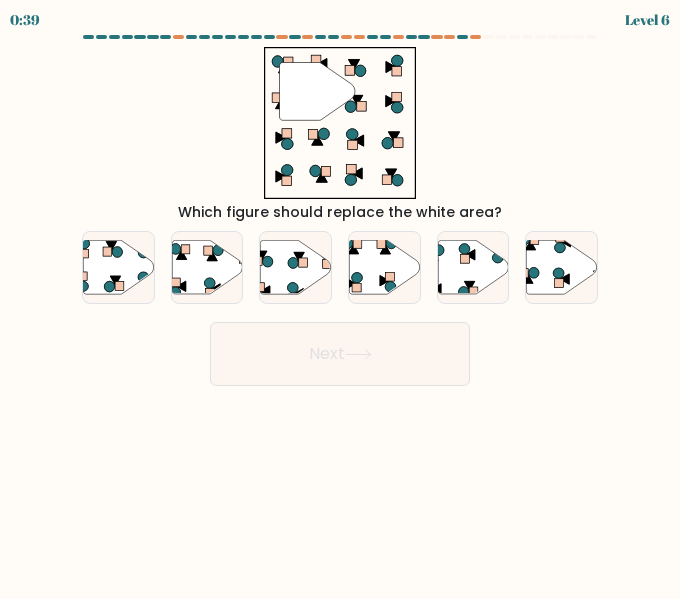 click on ""
Which figure should replace the white area?" at bounding box center [340, 135] 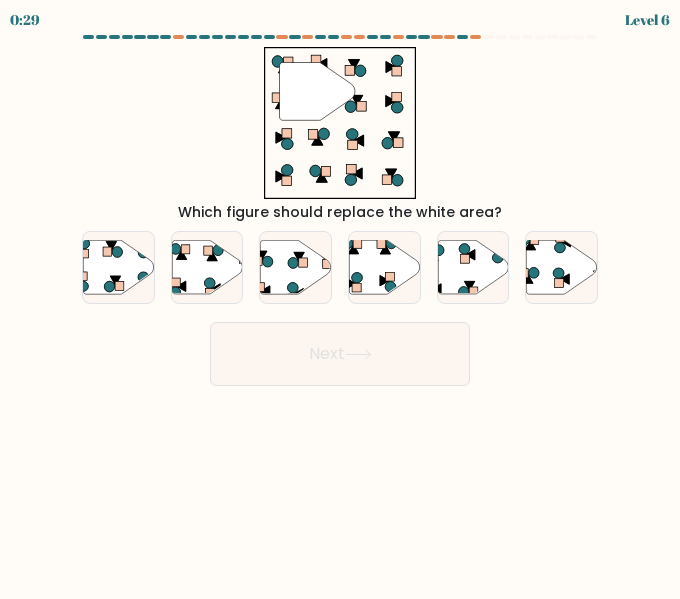 click on ""
Which figure should replace the white area?" at bounding box center (340, 135) 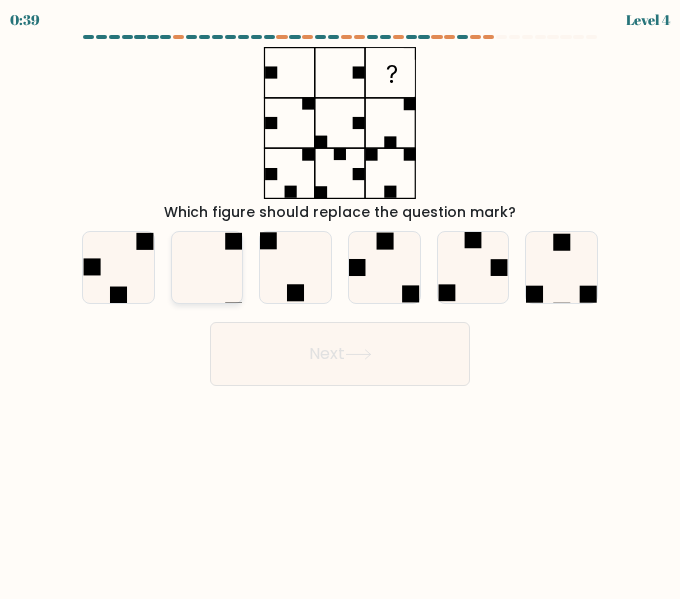 click at bounding box center [207, 267] 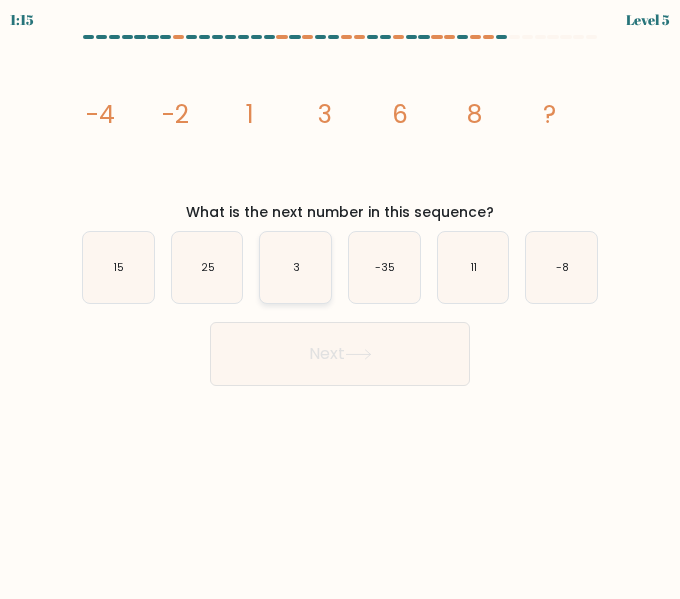 click on "3" at bounding box center (295, 267) 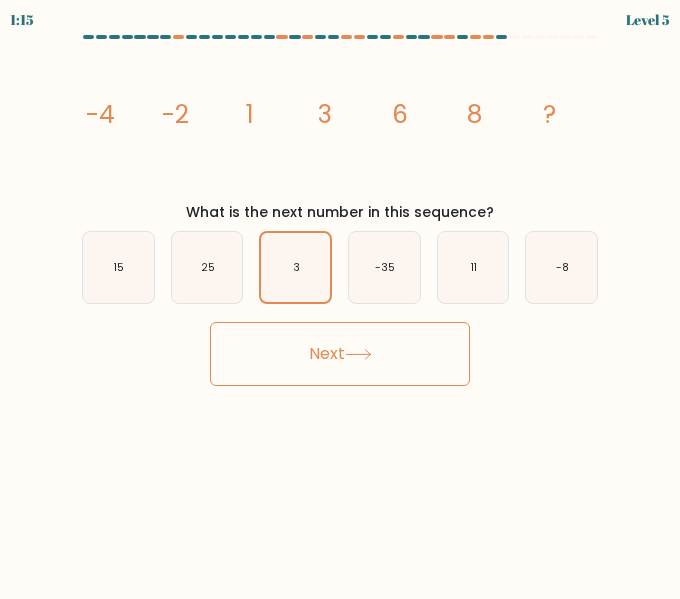 click on "Next" at bounding box center (340, 354) 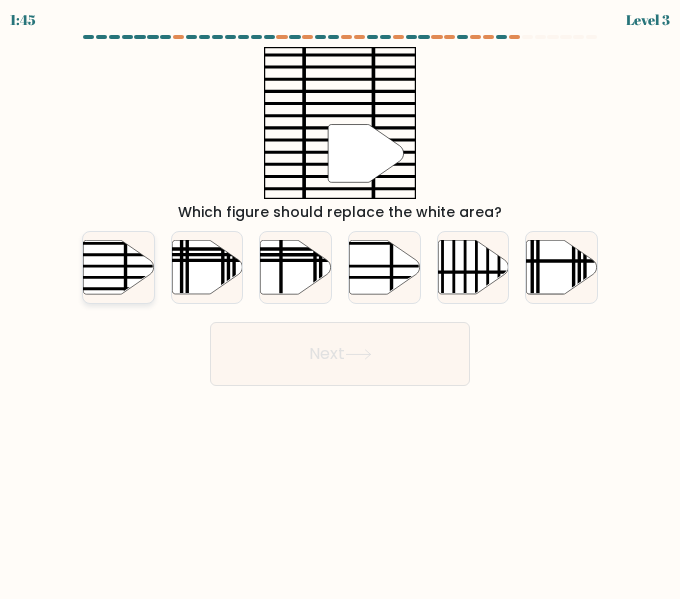 click at bounding box center (118, 267) 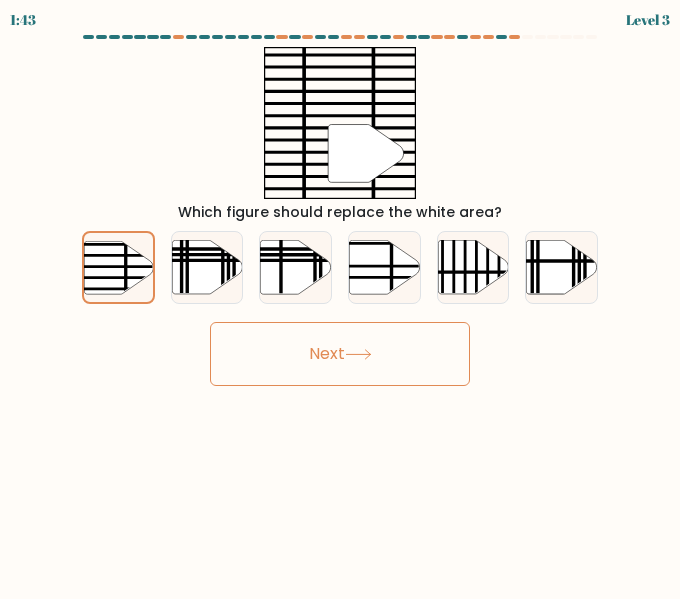 click on "Next" at bounding box center (340, 354) 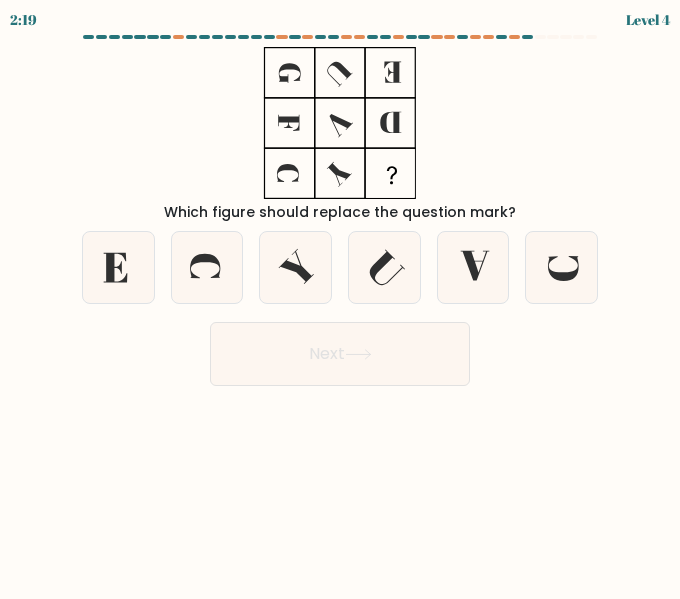 click on "e." at bounding box center (473, 267) 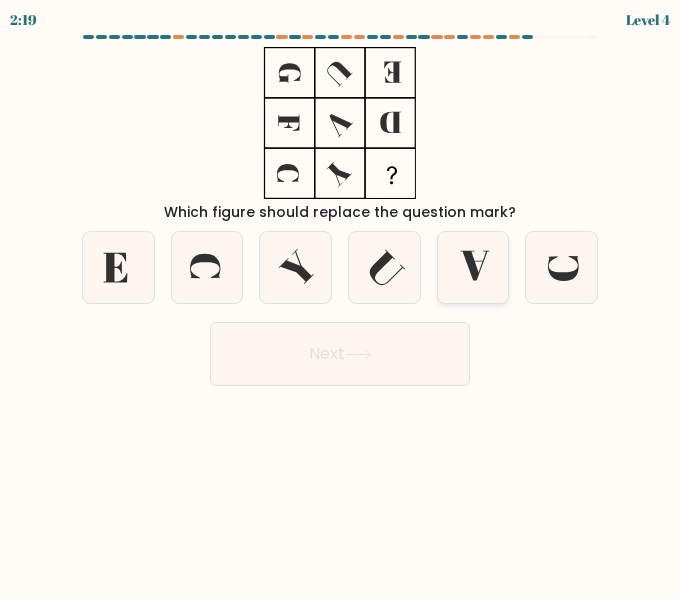 click at bounding box center [473, 267] 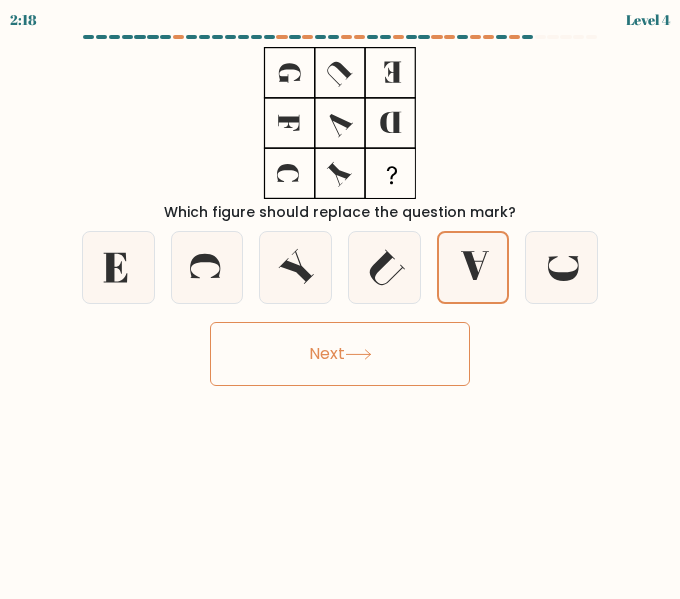 click on "Next" at bounding box center (340, 354) 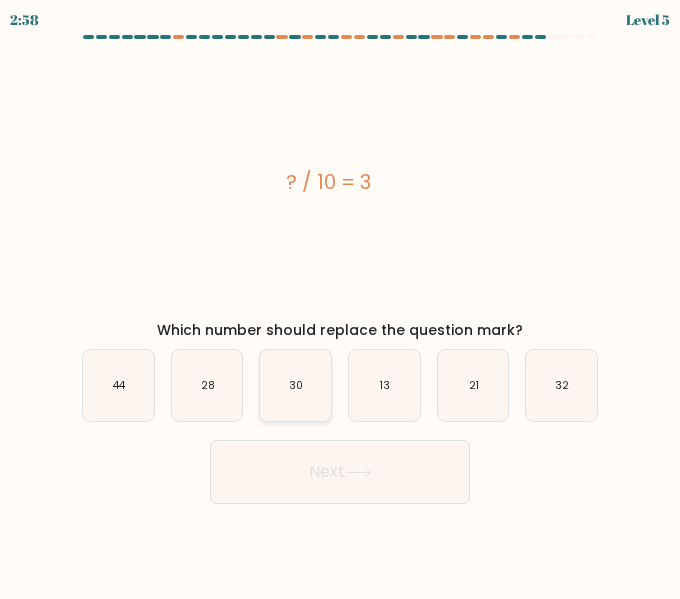 click on "30" at bounding box center [295, 385] 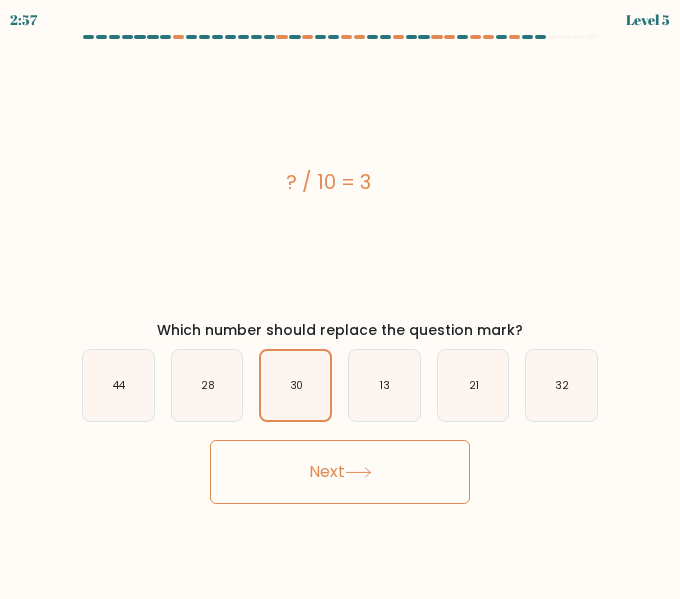 click on "Next" at bounding box center [340, 472] 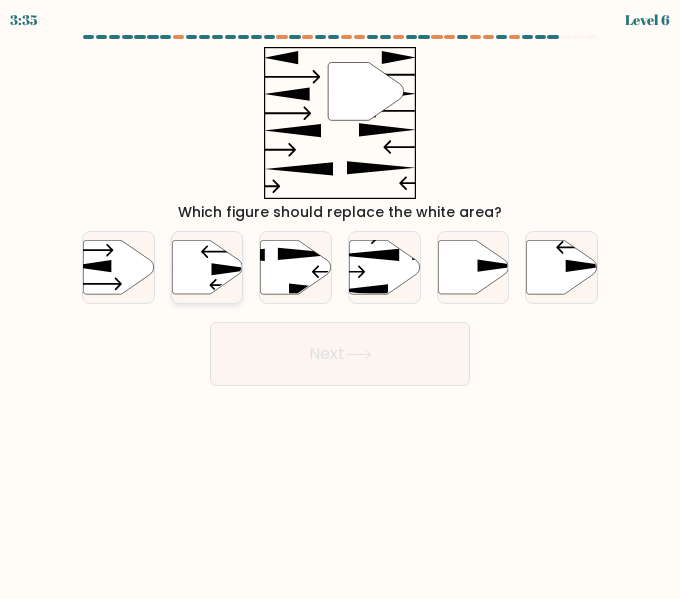 click at bounding box center [207, 267] 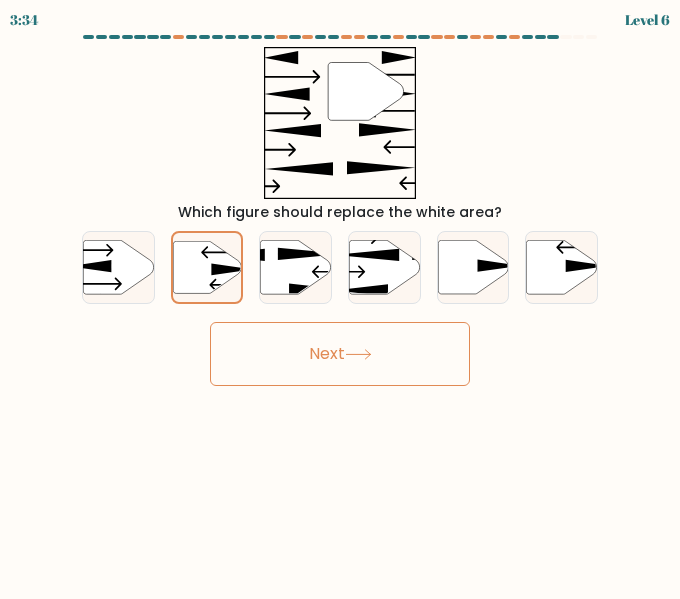 click on "Next" at bounding box center [340, 354] 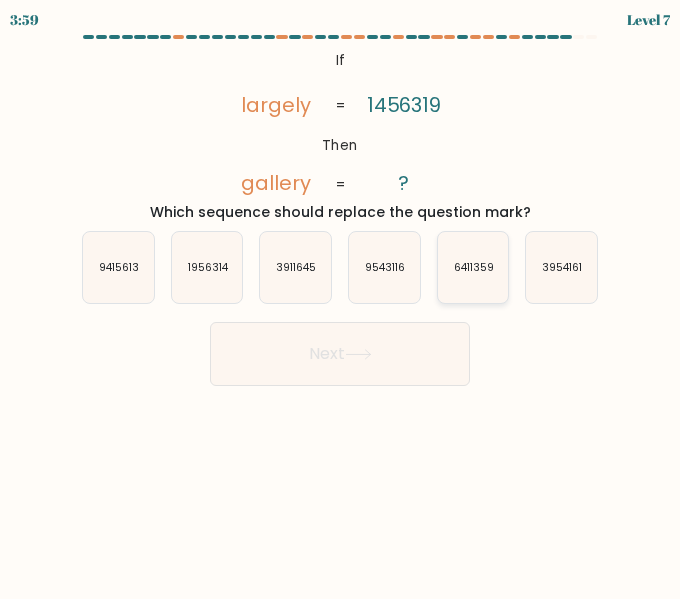 click on "6411359" at bounding box center (473, 267) 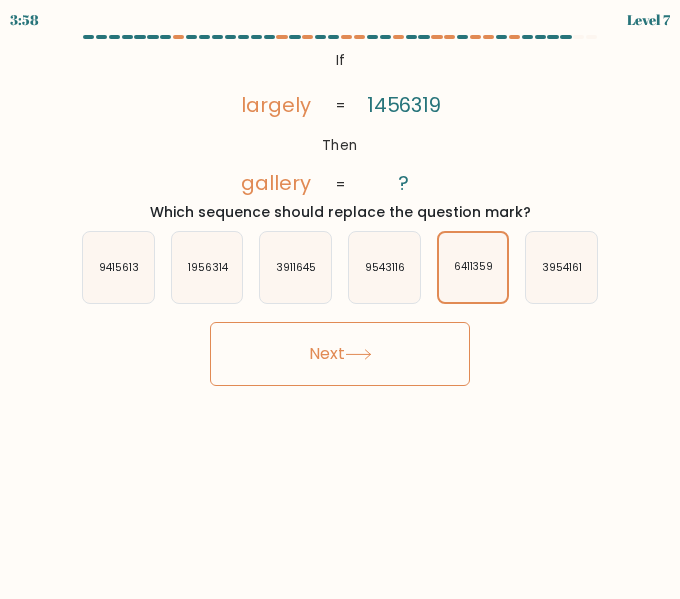 click on "Next" at bounding box center (340, 354) 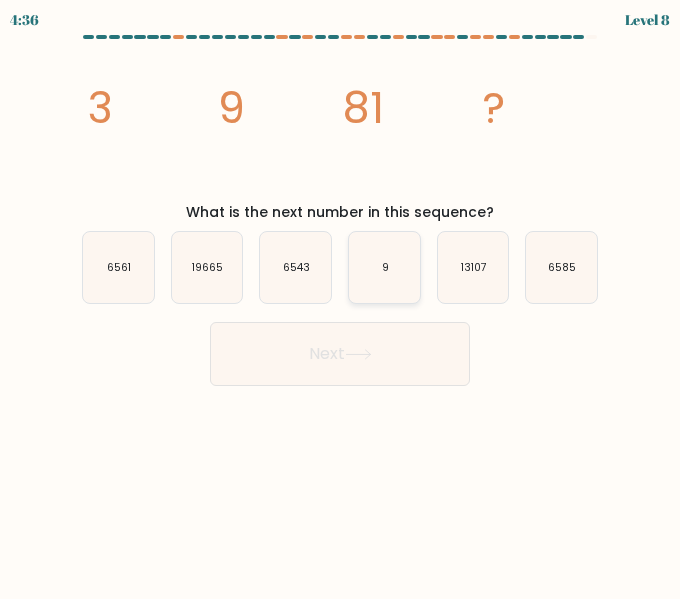 click on "9" at bounding box center (384, 267) 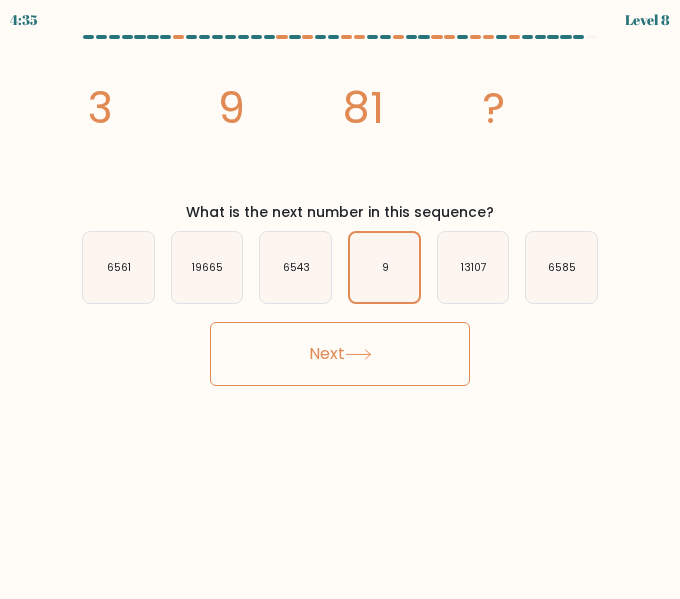 click on "What is the next number in this sequence?" at bounding box center [340, 212] 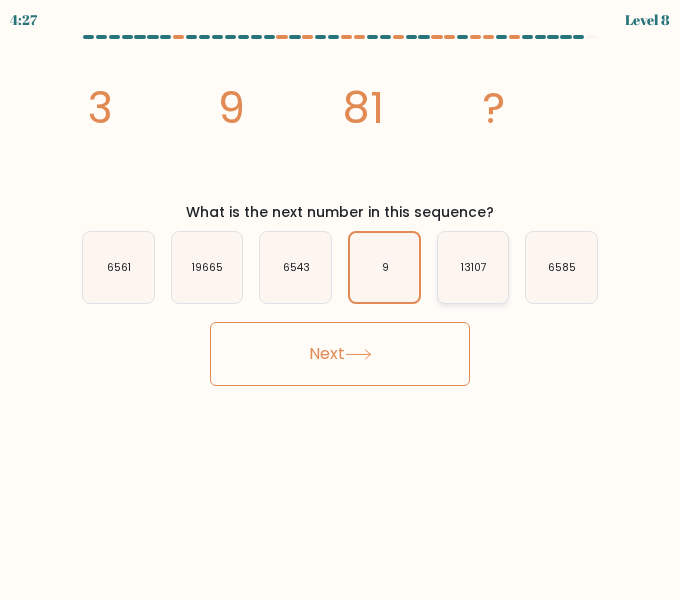 click on "13107" at bounding box center [473, 267] 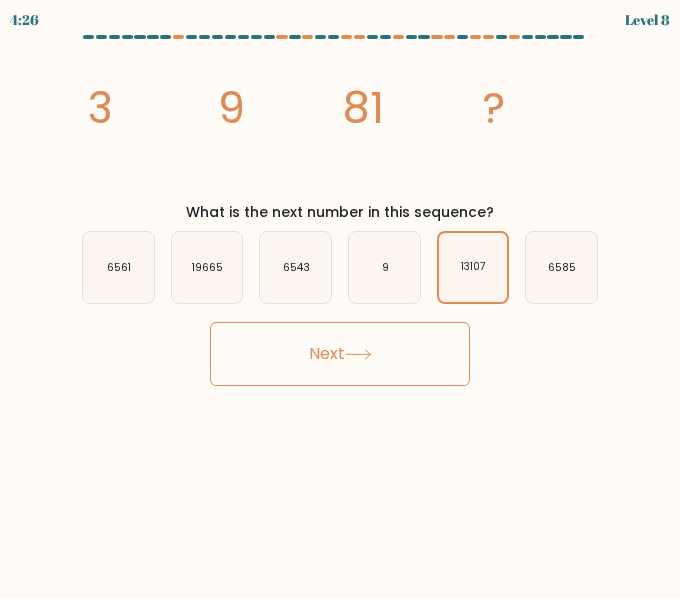 click on "Next" at bounding box center [340, 354] 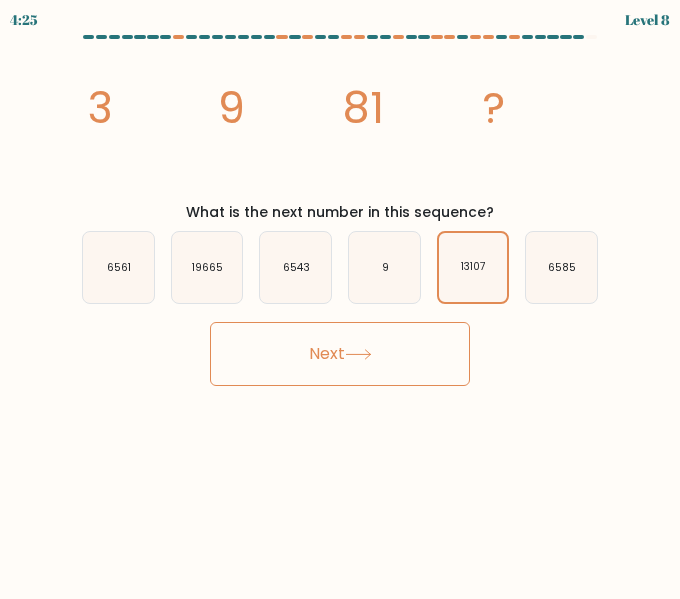 click on "Next" at bounding box center [340, 354] 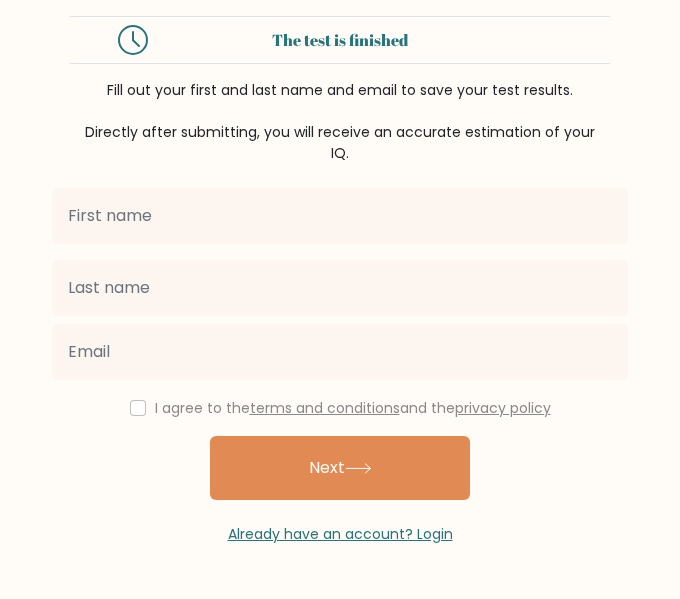 scroll, scrollTop: 0, scrollLeft: 0, axis: both 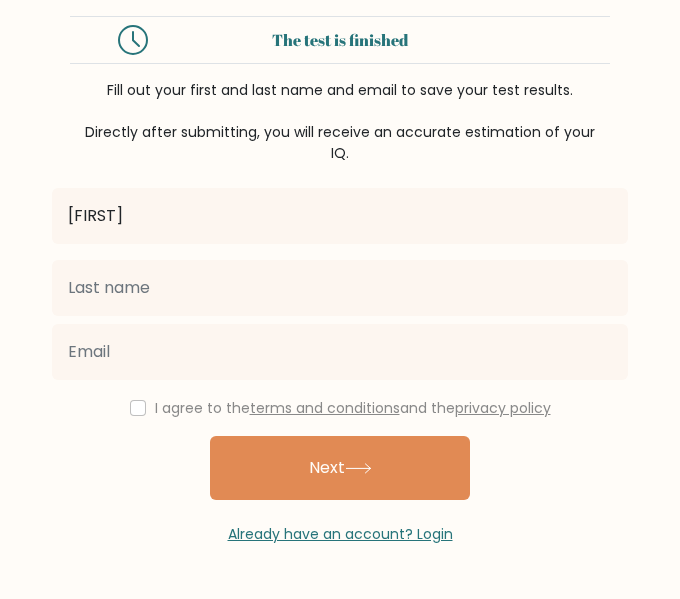 type on "[FIRST]" 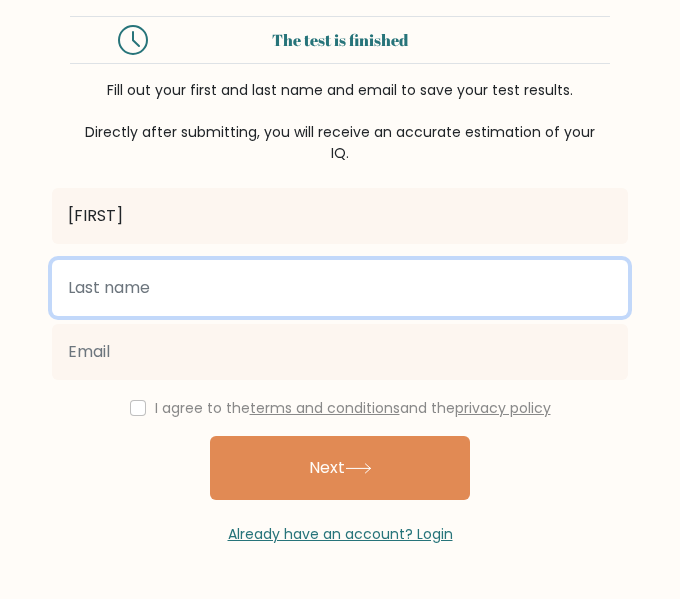 click at bounding box center (340, 288) 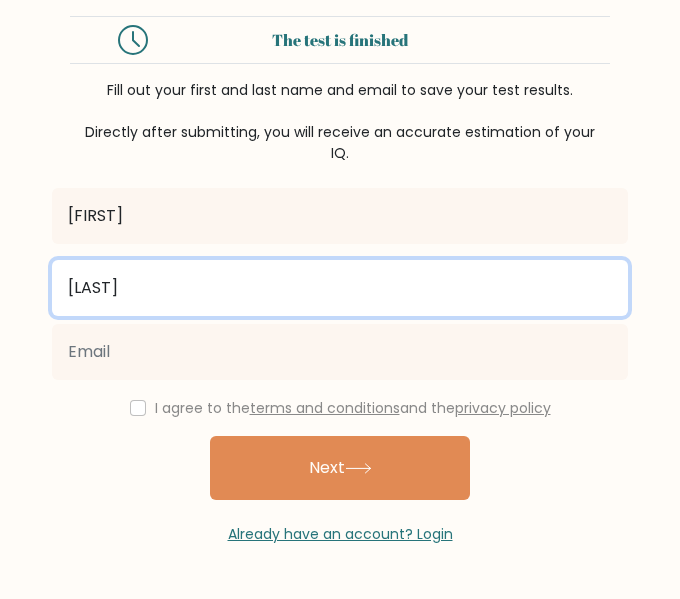 type on "[LAST]" 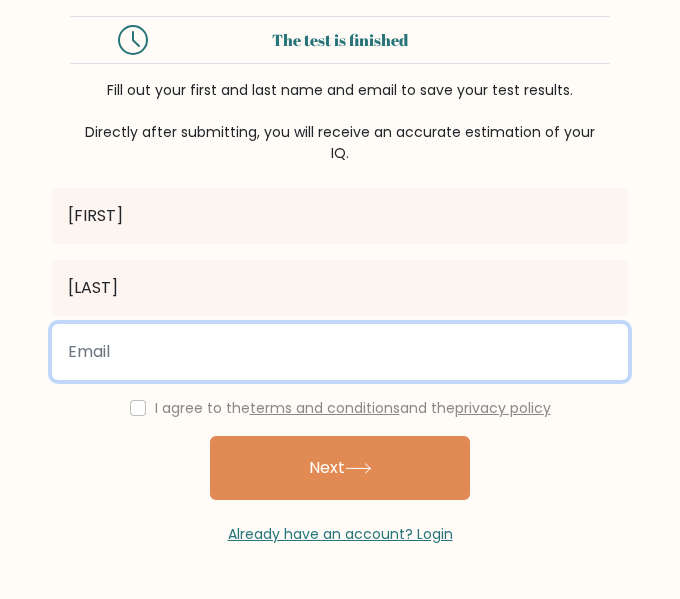 click at bounding box center [340, 352] 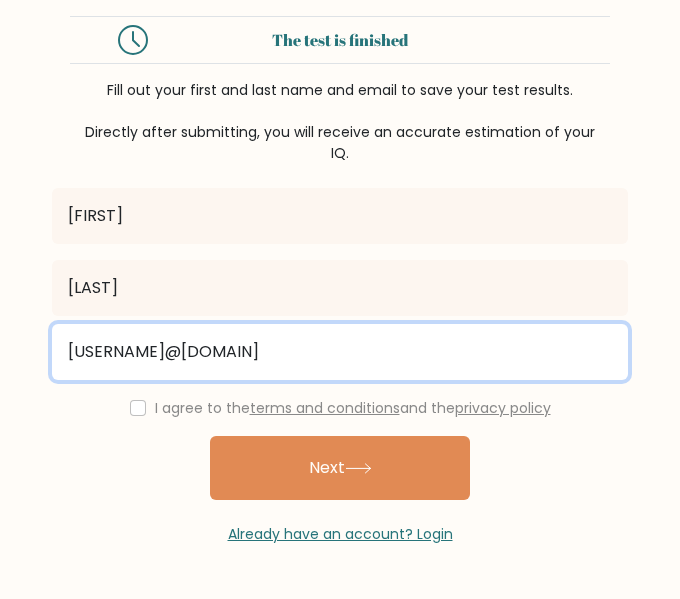 type on "[USERNAME]@[DOMAIN]" 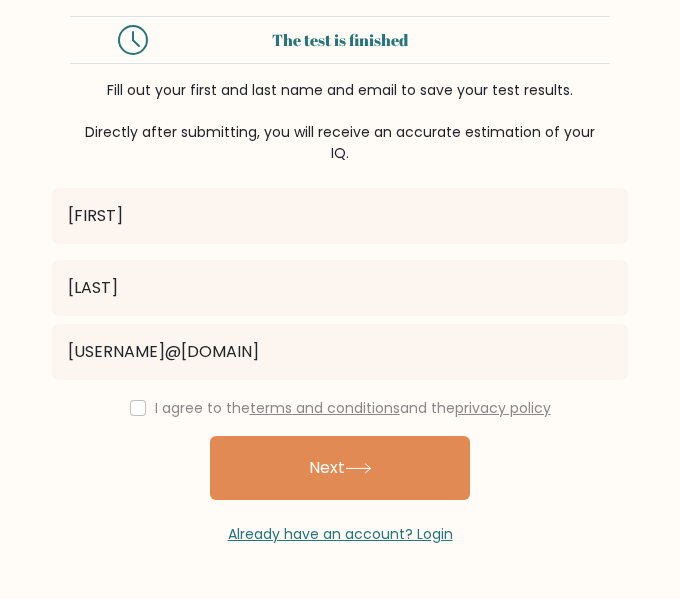 click on "[FIRST]
[LAST]
[USERNAME]@[DOMAIN]
I agree to the  terms and conditions  and the  privacy policy
Next
Already have an account? Login" at bounding box center [340, 354] 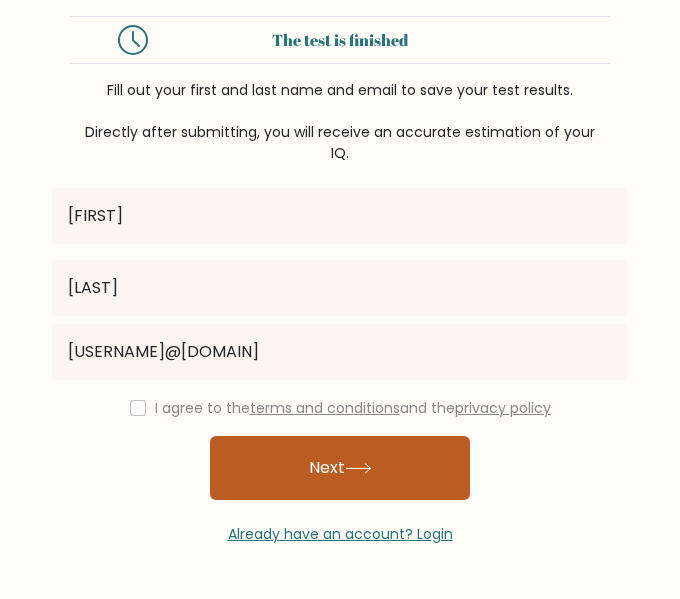 click on "Next" at bounding box center (340, 468) 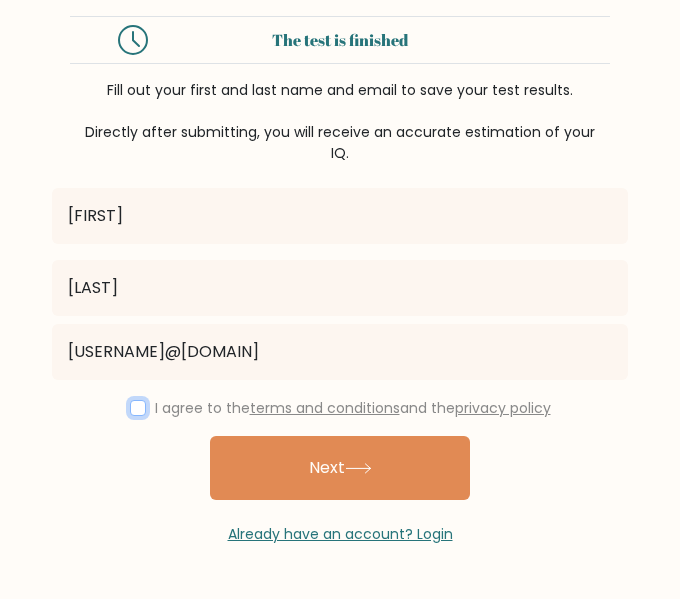 click at bounding box center (138, 408) 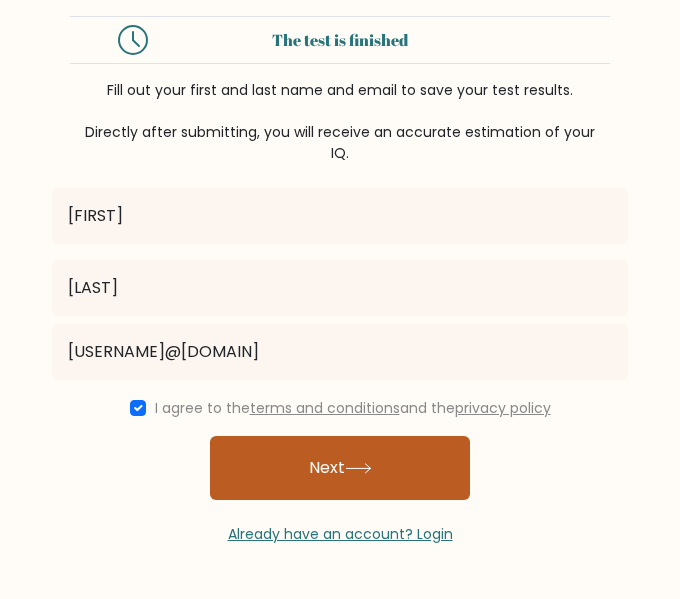 click on "Next" at bounding box center (340, 468) 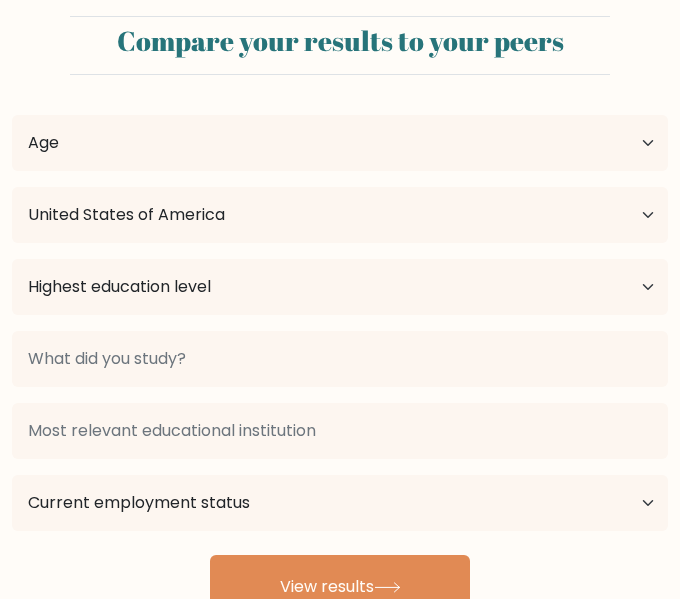 scroll, scrollTop: 0, scrollLeft: 0, axis: both 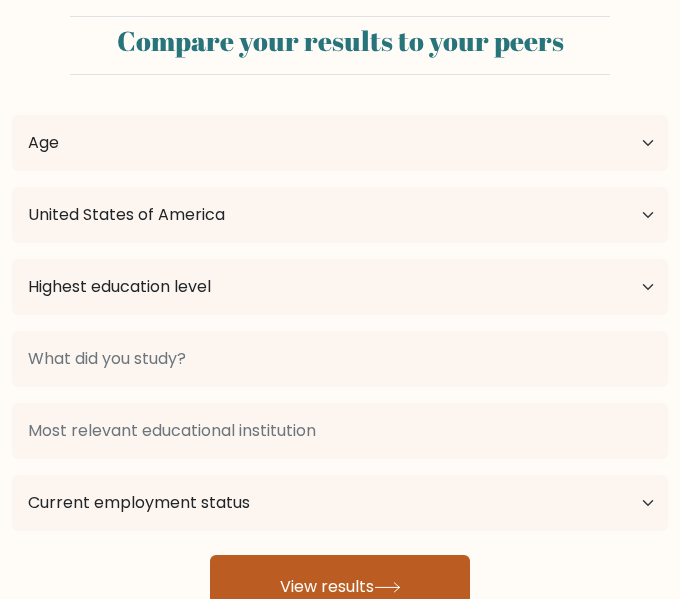 drag, startPoint x: 332, startPoint y: 551, endPoint x: 338, endPoint y: 565, distance: 15.231546 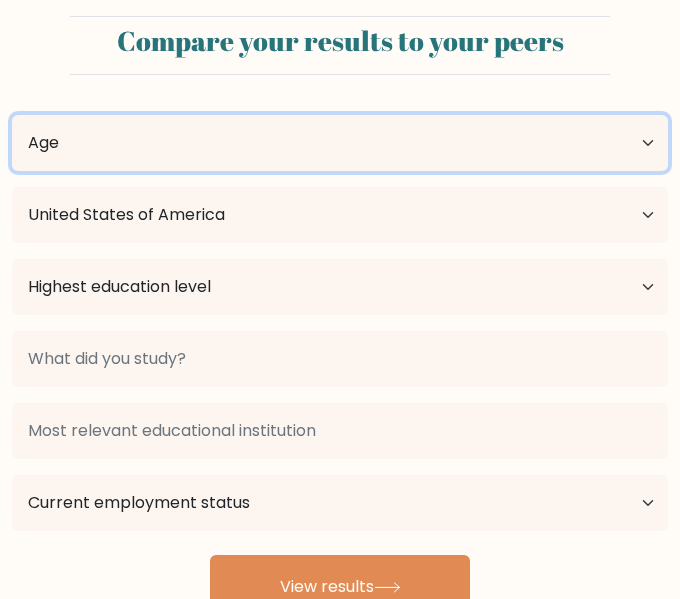 click on "Age
Under 18 years old
18-24 years old
25-34 years old
35-44 years old
45-54 years old
55-64 years old
65 years old and above" at bounding box center [340, 143] 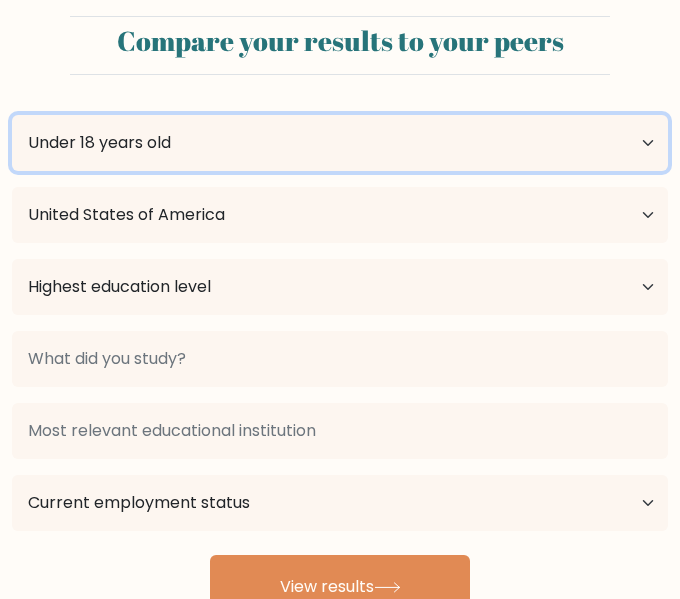 click on "Age
Under 18 years old
18-24 years old
25-34 years old
35-44 years old
45-54 years old
55-64 years old
65 years old and above" at bounding box center (340, 143) 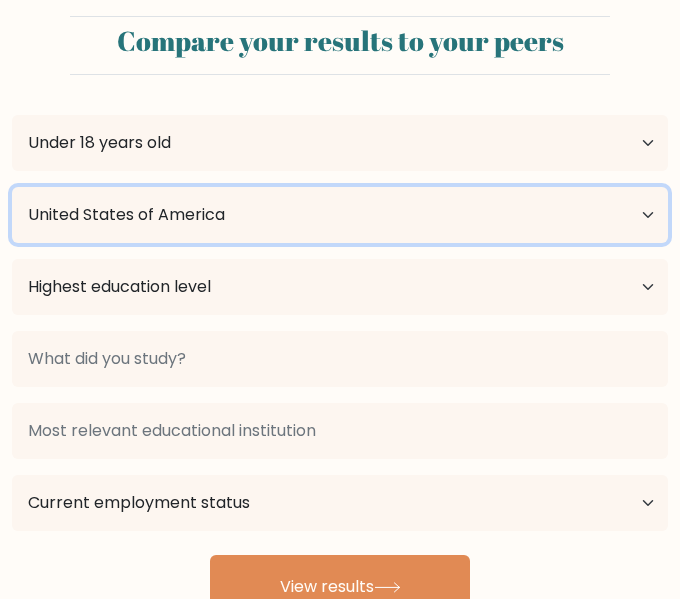 click on "Country
Afghanistan
Albania
Algeria
American Samoa
Andorra
Angola
Anguilla
Antarctica
Antigua and Barbuda
Argentina
Armenia
Aruba
Australia
Austria
Azerbaijan
Bahamas
Bahrain
Bangladesh
Barbados
Belarus
Belgium
Belize
Benin
Bermuda
Bhutan
Bolivia
Bonaire, Sint Eustatius and Saba
Bosnia and Herzegovina
Botswana
Bouvet Island
Brazil
British Indian Ocean Territory
Brunei
Bulgaria
Burkina Faso
Burundi
Cabo Verde
Cambodia
Cameroon
Canada
Cayman Islands
Central African Republic
Chad
Chile
China
Christmas Island
Cocos (Keeling) Islands
Colombia
Comoros
Congo
Congo (the Democratic Republic of the)
Cook Islands
Costa Rica
Côte d'Ivoire
Croatia
Cuba" at bounding box center [340, 215] 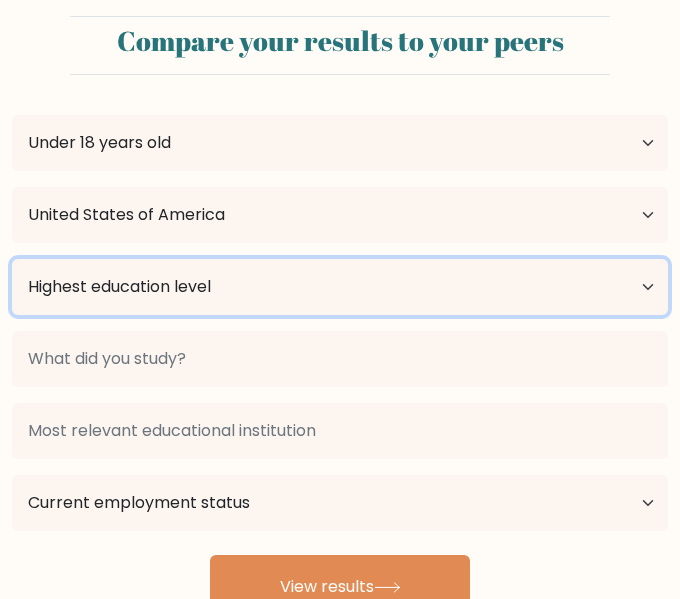 click on "Highest education level
No schooling
Primary
Lower Secondary
Upper Secondary
Occupation Specific
Bachelor's degree
Master's degree
Doctoral degree" at bounding box center [340, 287] 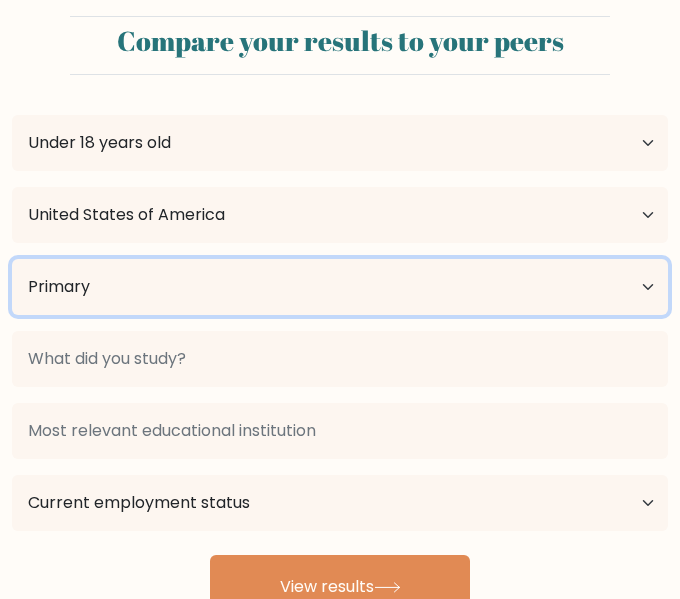 click on "Highest education level
No schooling
Primary
Lower Secondary
Upper Secondary
Occupation Specific
Bachelor's degree
Master's degree
Doctoral degree" at bounding box center [340, 287] 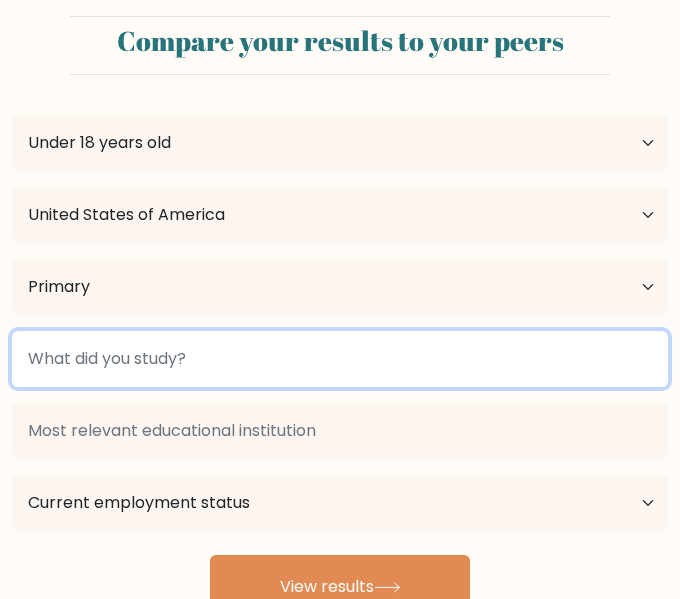 click at bounding box center [340, 359] 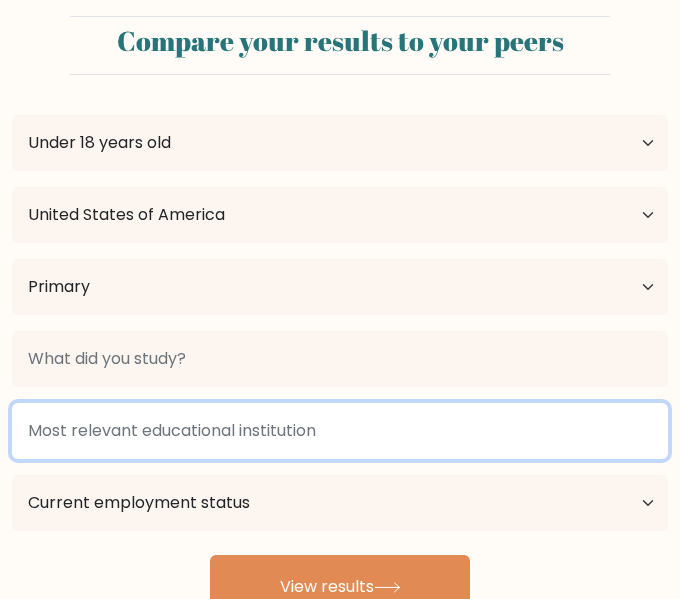 click at bounding box center [340, 431] 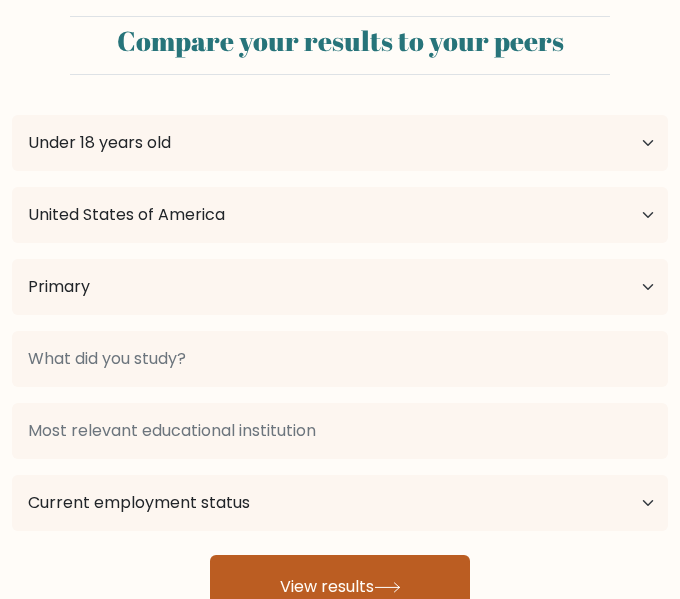 click on "View results" at bounding box center [340, 587] 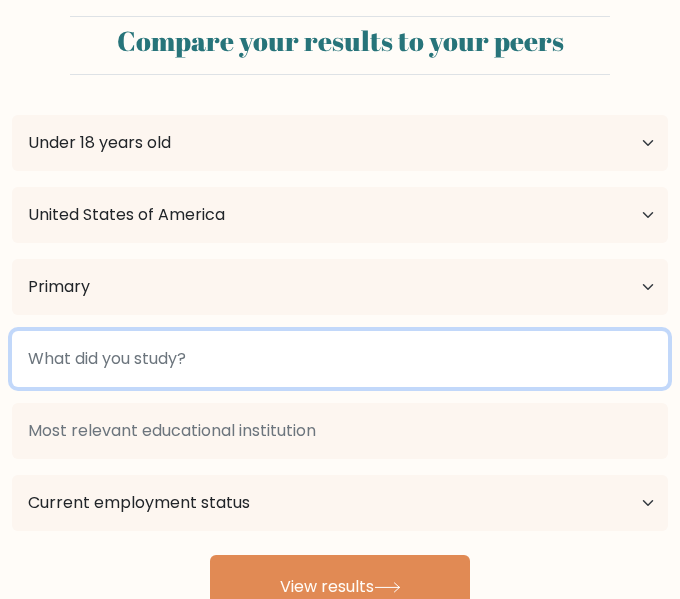click at bounding box center (340, 359) 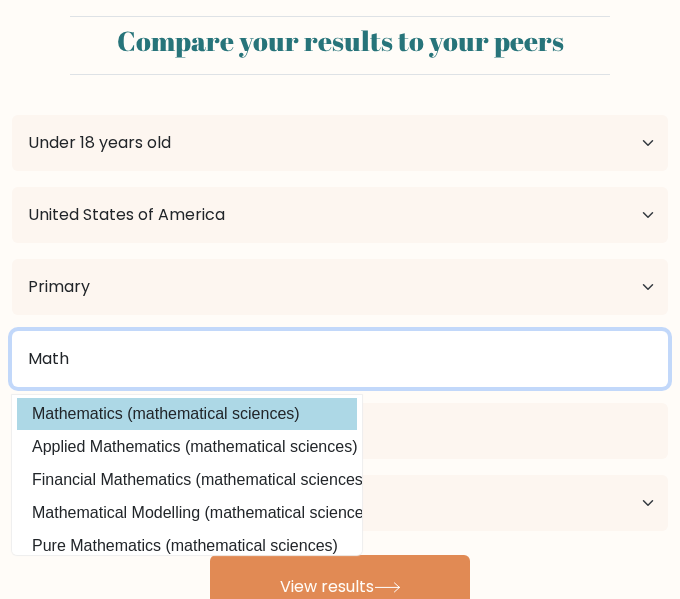 scroll, scrollTop: 0, scrollLeft: 0, axis: both 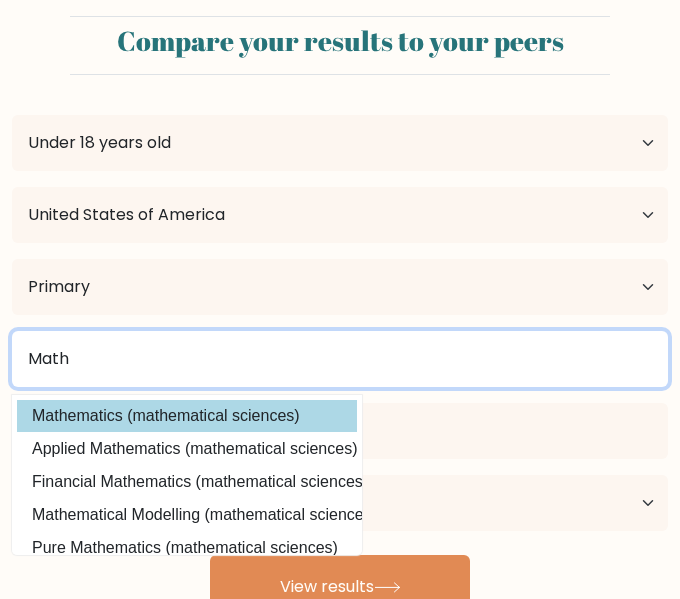 type on "Math" 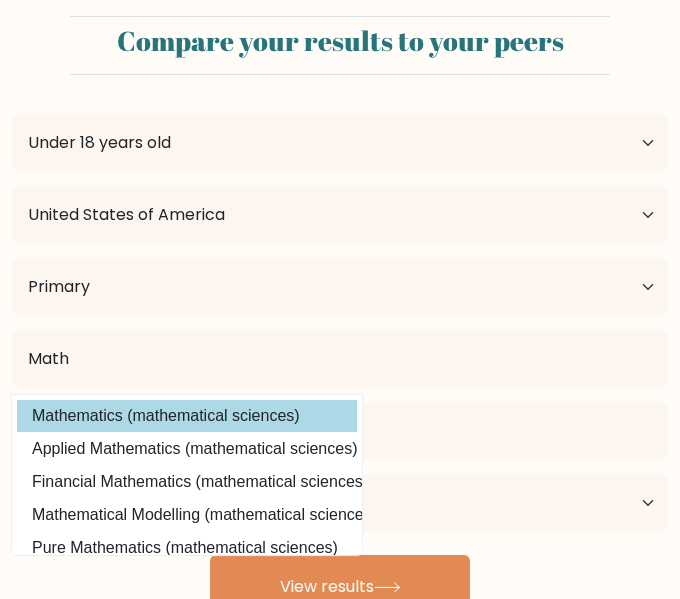 click on "Mathematics (mathematical sciences)" at bounding box center (187, 416) 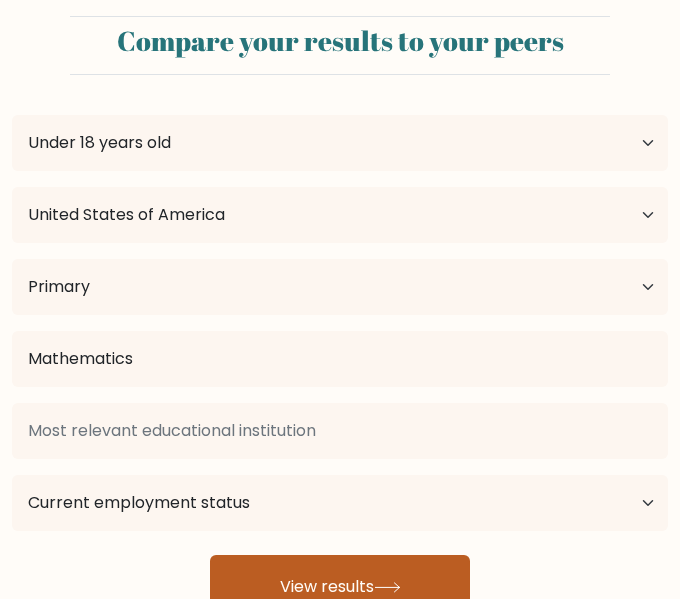 click on "View results" at bounding box center [340, 587] 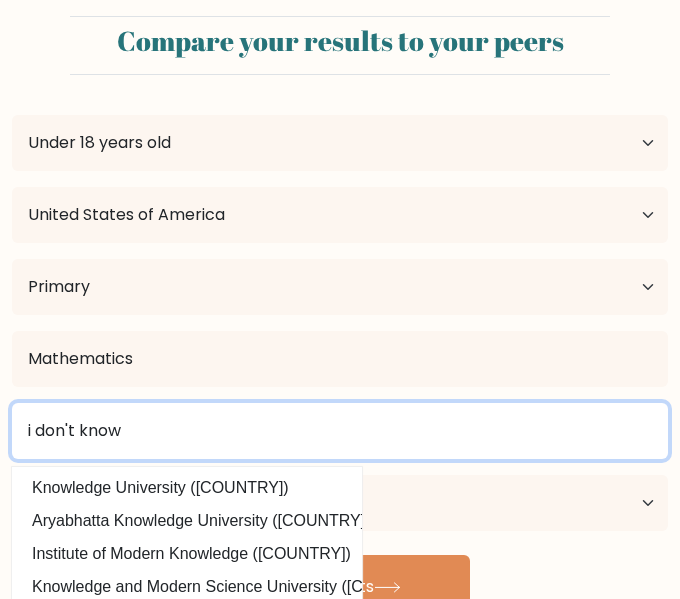 type on "i don't know" 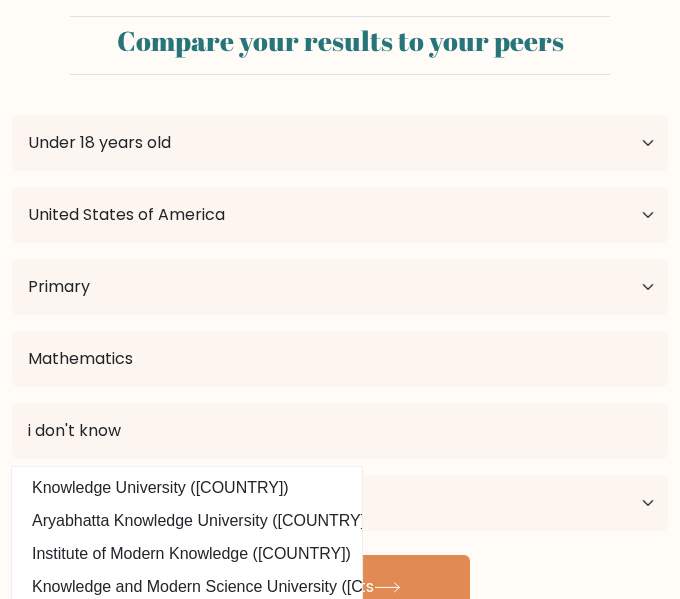 click on "[FIRST]
[LAST]
Age
Under 18 years old
18-24 years old
25-34 years old
35-44 years old
45-54 years old
55-64 years old
65 years old and above
Country
Afghanistan
Albania
Algeria
American Samoa
Andorra
Angola
Anguilla
Antarctica
Antigua and Barbuda
Argentina
Armenia
Aruba
Australia
Austria
Azerbaijan
Bahamas
Bahrain
Bangladesh
Barbados
Belarus
Belgium
Belize
Benin
Bermuda
Bhutan
Bolivia
Bonaire, Sint Eustatius and Saba
Bosnia and Herzegovina
Botswana
Bouvet Island
Brazil
Brunei Chad" at bounding box center (340, 355) 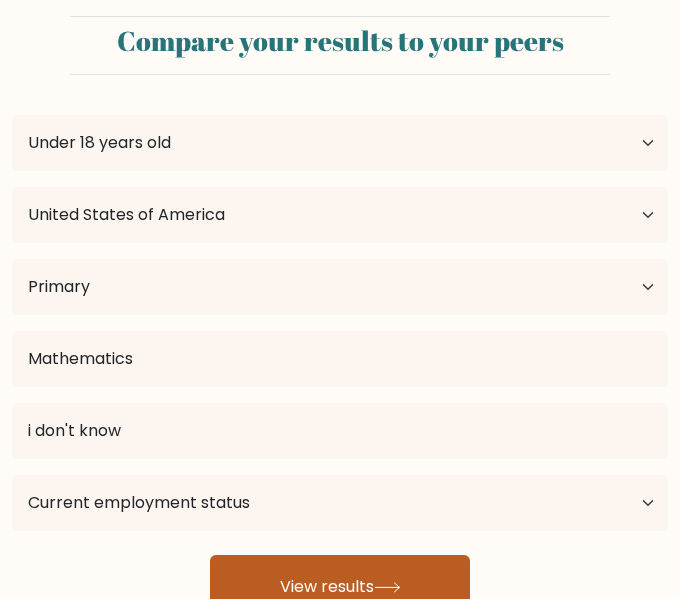 click on "View results" at bounding box center [340, 587] 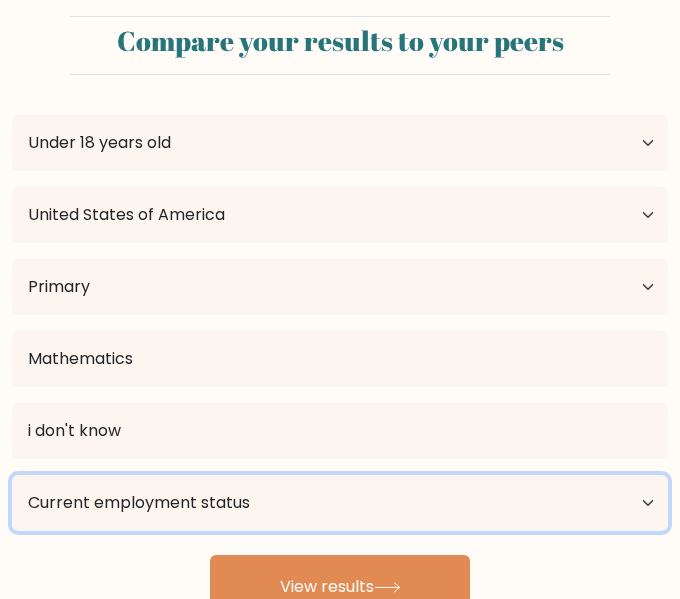 click on "Current employment status
Employed
Student
Retired
Other / prefer not to answer" at bounding box center [340, 503] 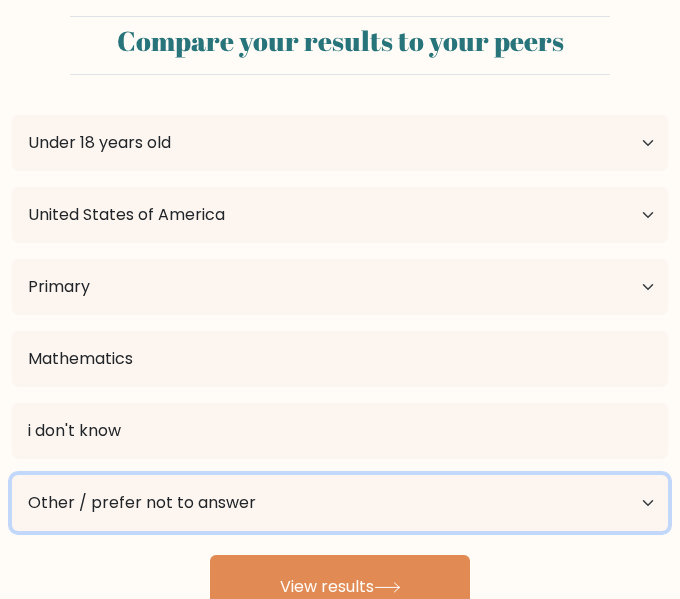 click on "Current employment status
Employed
Student
Retired
Other / prefer not to answer" at bounding box center [340, 503] 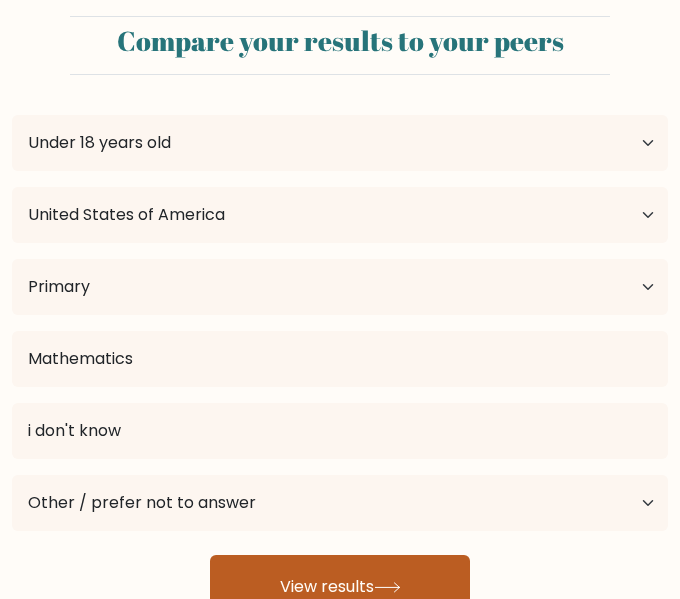 click on "View results" at bounding box center [340, 587] 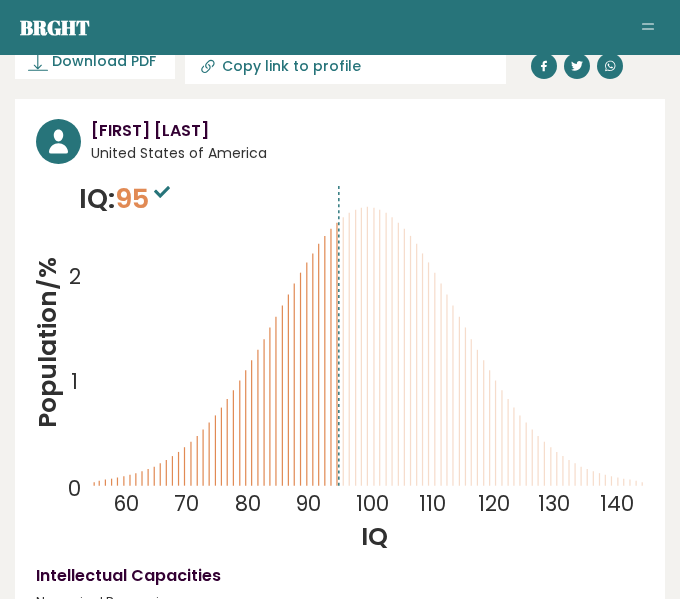 scroll, scrollTop: 0, scrollLeft: 0, axis: both 